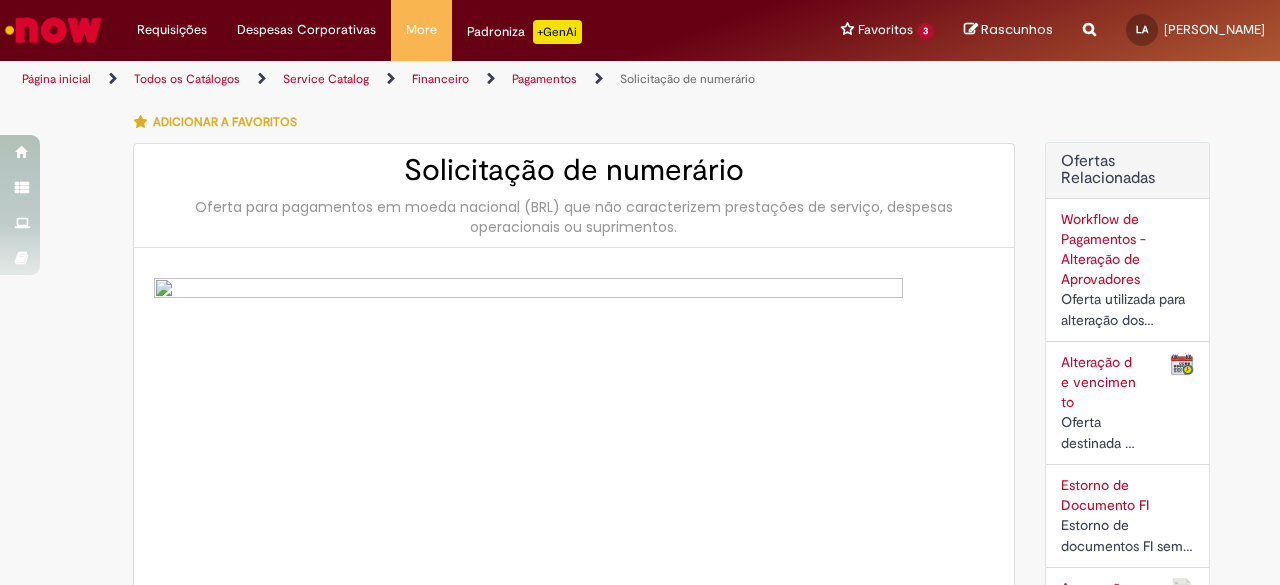 scroll, scrollTop: 0, scrollLeft: 0, axis: both 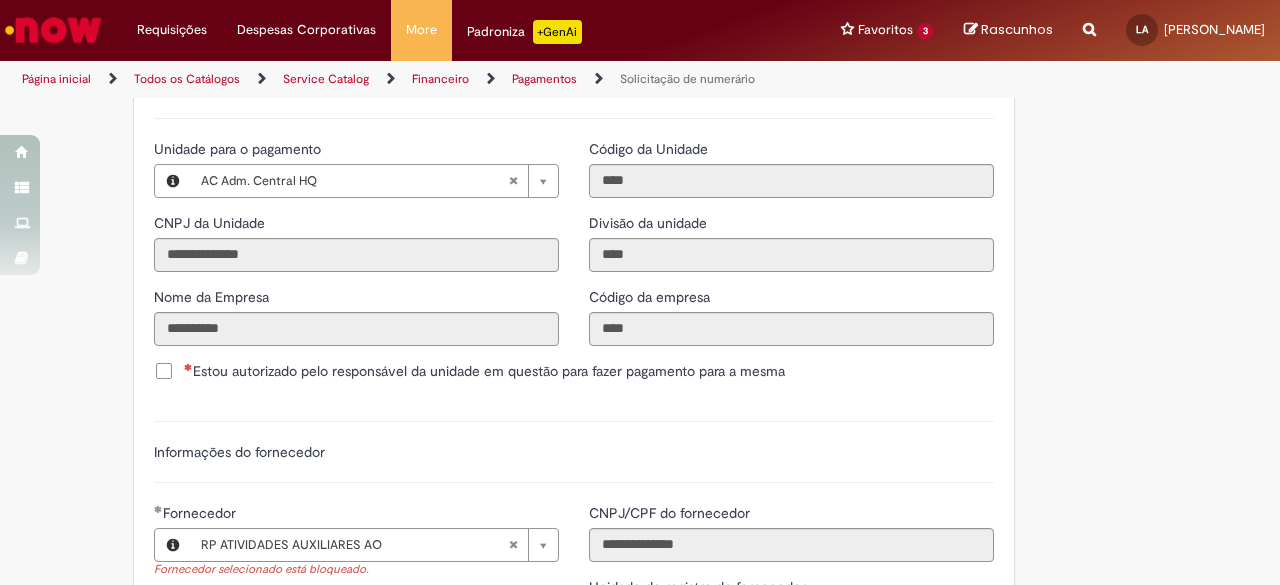 click on "Informações do fornecedor" at bounding box center (574, 452) 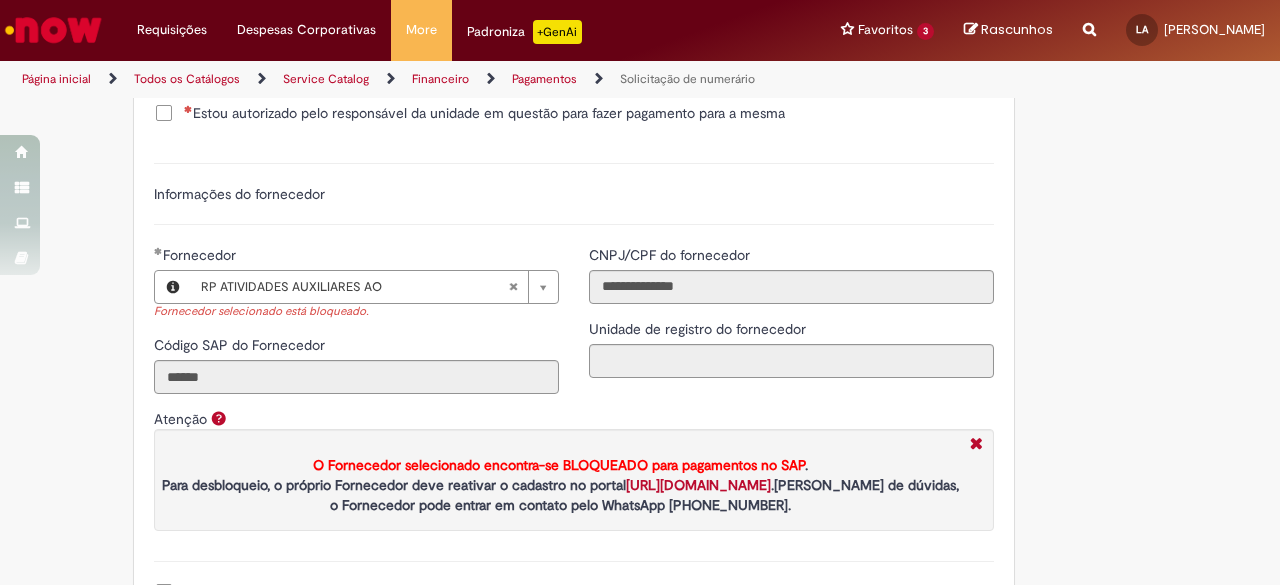 scroll, scrollTop: 2320, scrollLeft: 0, axis: vertical 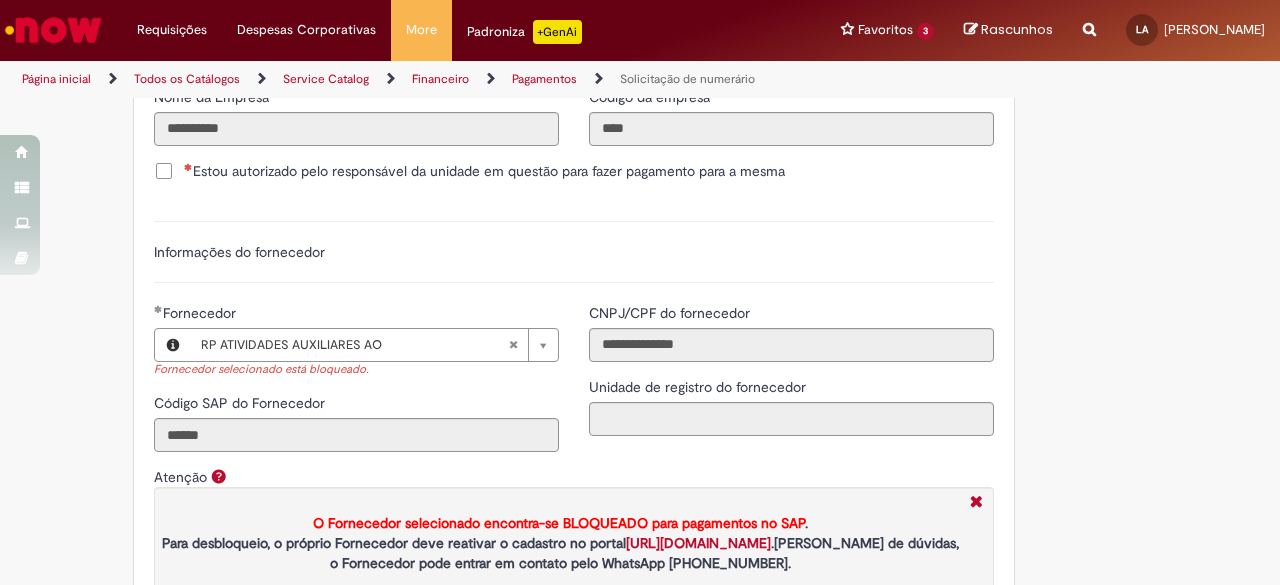 type 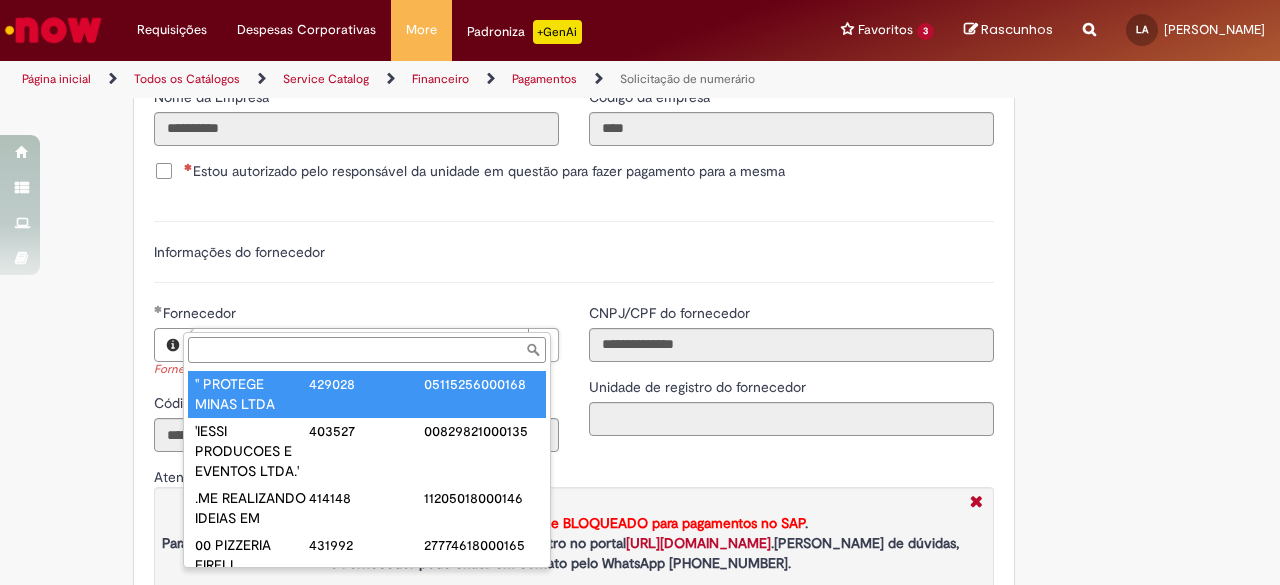 type on "**********" 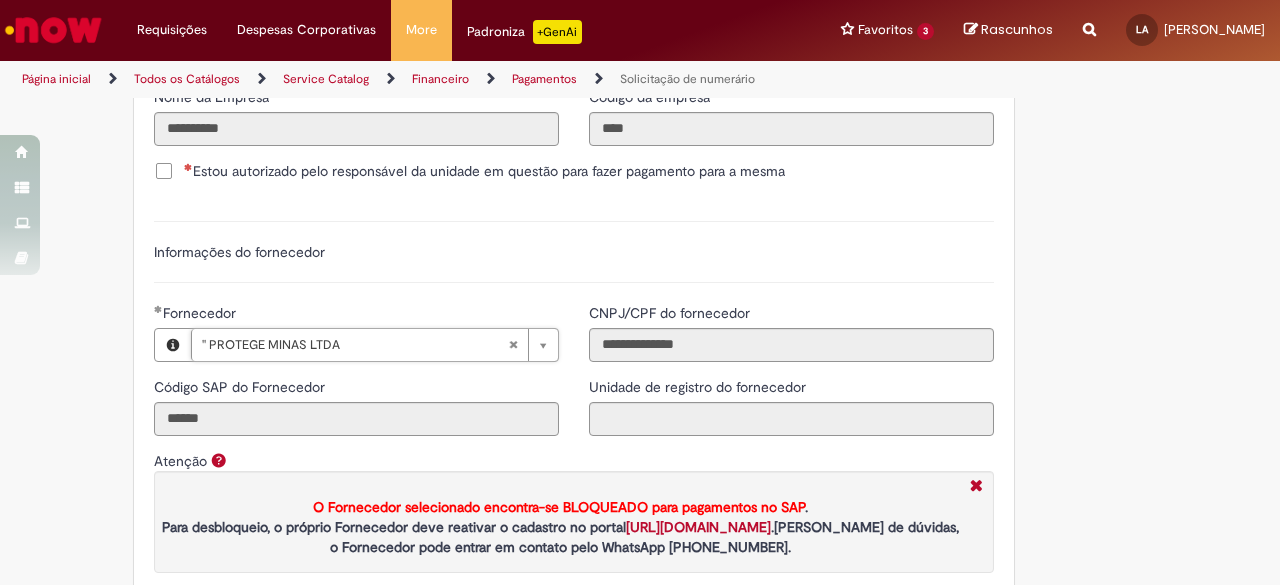 type on "******" 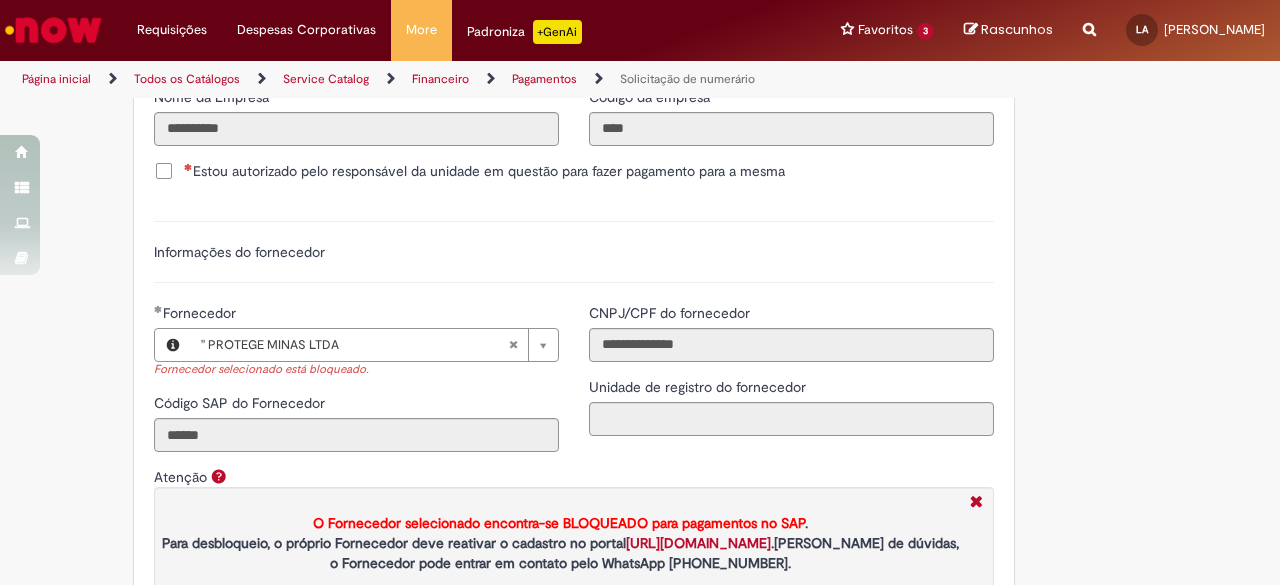 scroll, scrollTop: 0, scrollLeft: 0, axis: both 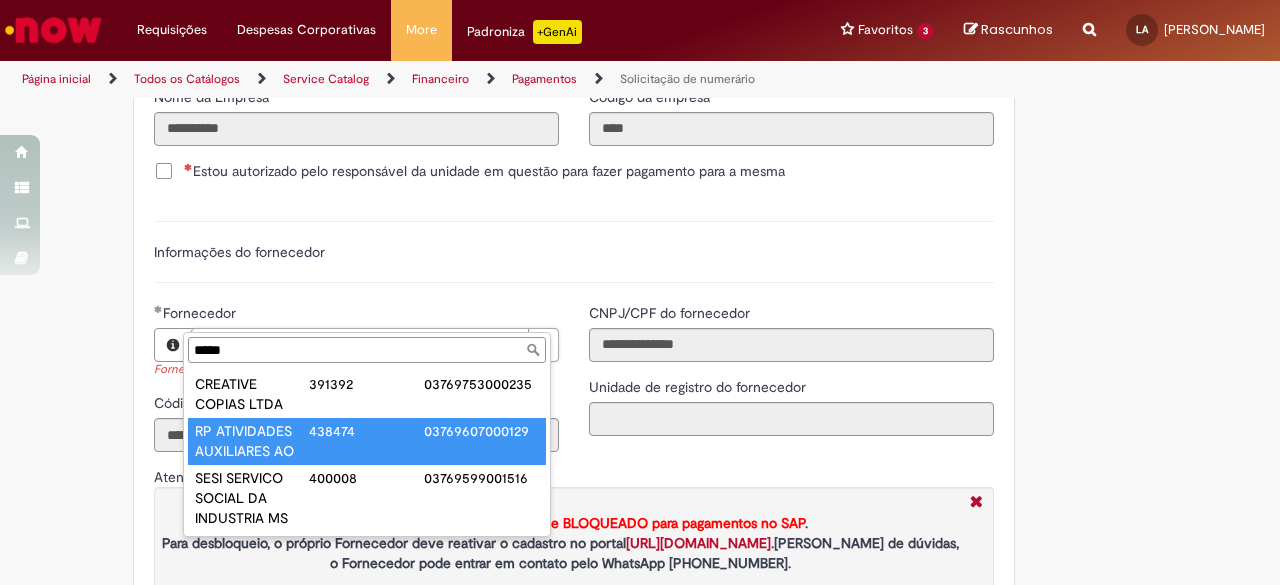 type on "*****" 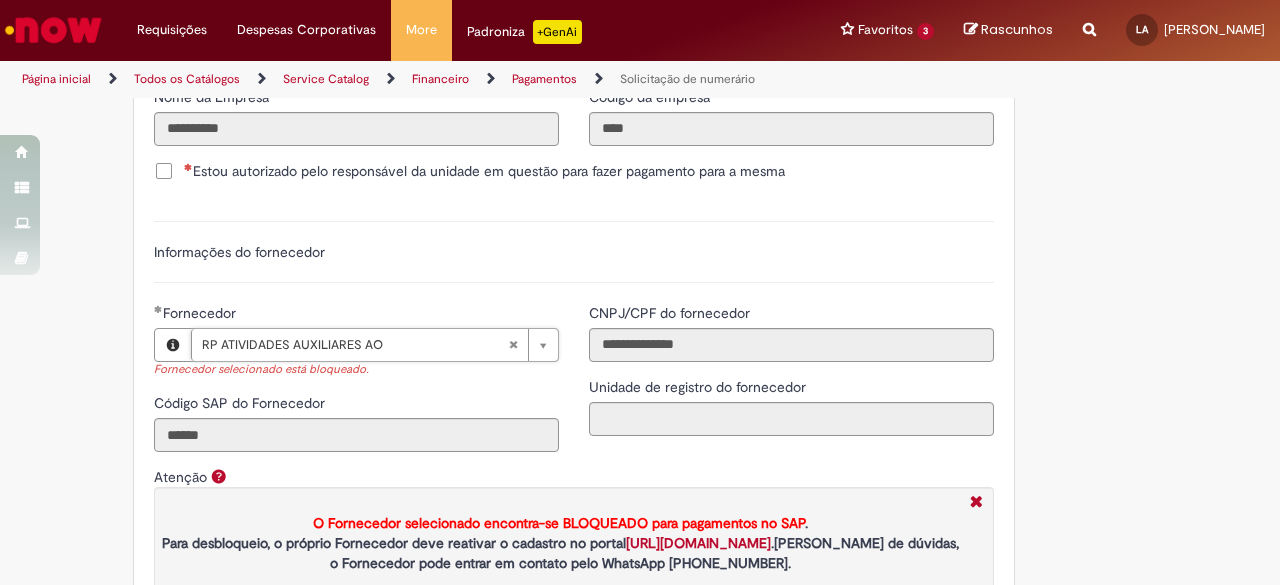 type on "******" 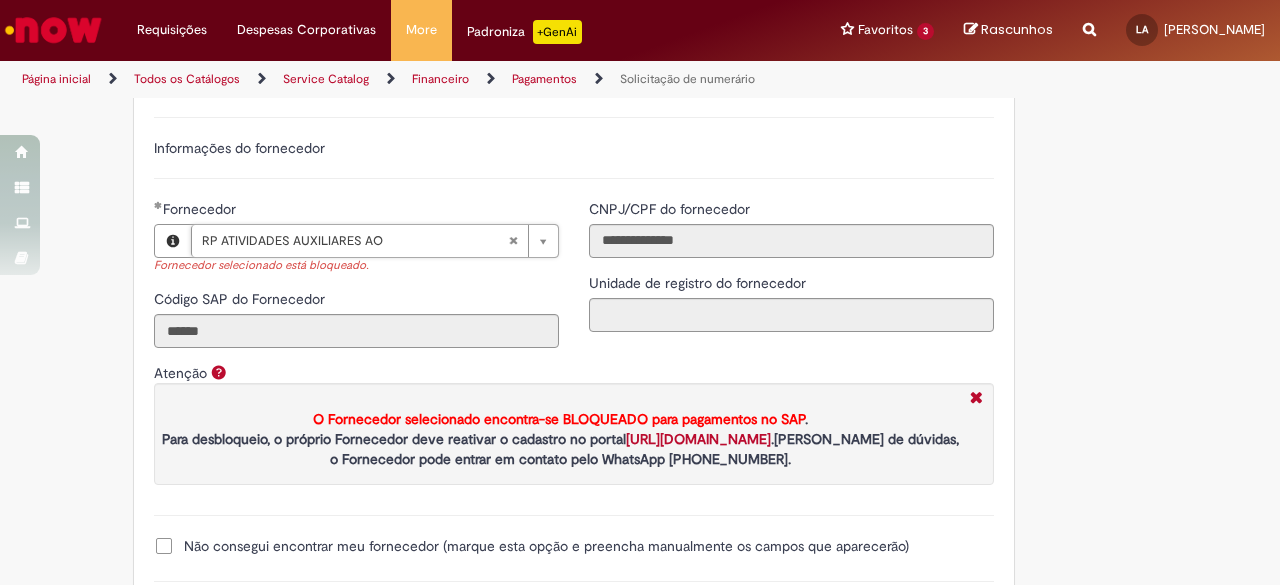 scroll, scrollTop: 2520, scrollLeft: 0, axis: vertical 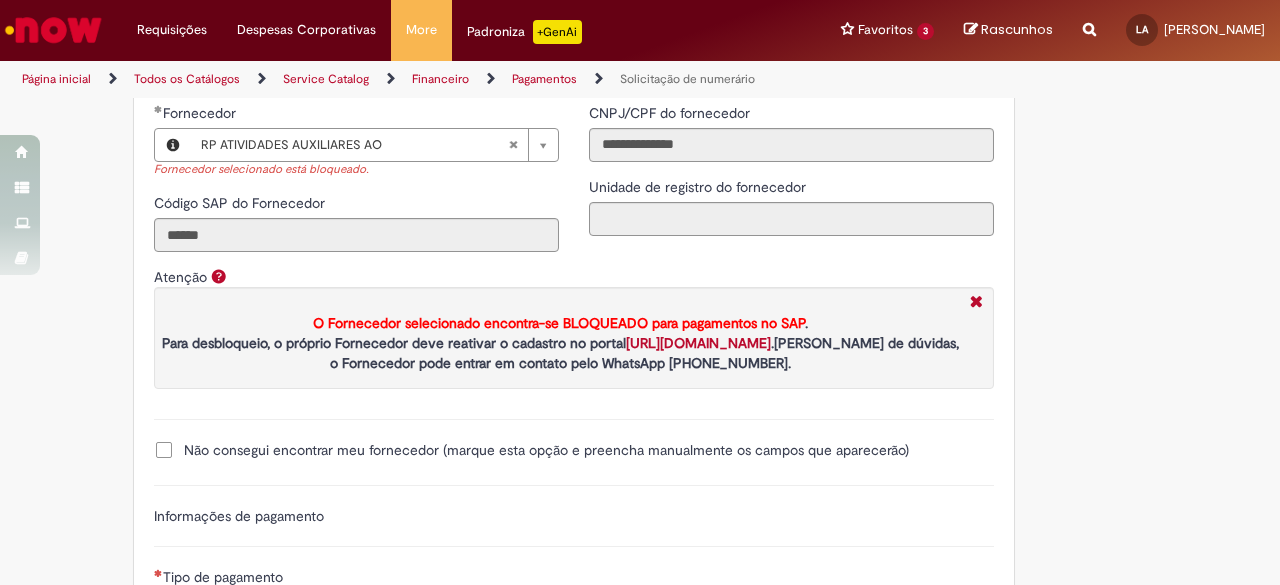 click on "Adicionar a Favoritos
Solicitação de numerário
Oferta para pagamentos em moeda nacional (BRL) que não caracterizem prestações de serviço, despesas operacionais ou suprimentos.
Orientações:
* SNS abertas de  Unidades tombadas  para o S4 Hana em nome de terceiros sem ID próprio Ambev (99....)  não poderão  ser atendidas por  limitação sistêmica.
*Após aprovação do chamado nossa automação roda nos horários:   >  9h, 10h, 13h, 15h, 18h.
* Para que a solicitação prossiga a etapa de Validação é necessário que o campo  "Favorecido"  tenha inserido um par interno (ID próprio Ambev) para que o Workday consiga ler a hierarquia de aprovação dele no SAP Hana.
Nesse sentido, ofertas abertas que tenham terceiros como Favorecidos  não poderão cumprir fluxo.
* A interface do sistema lê exclusivamente  as informações inseridas na solicitação" at bounding box center [542, -608] 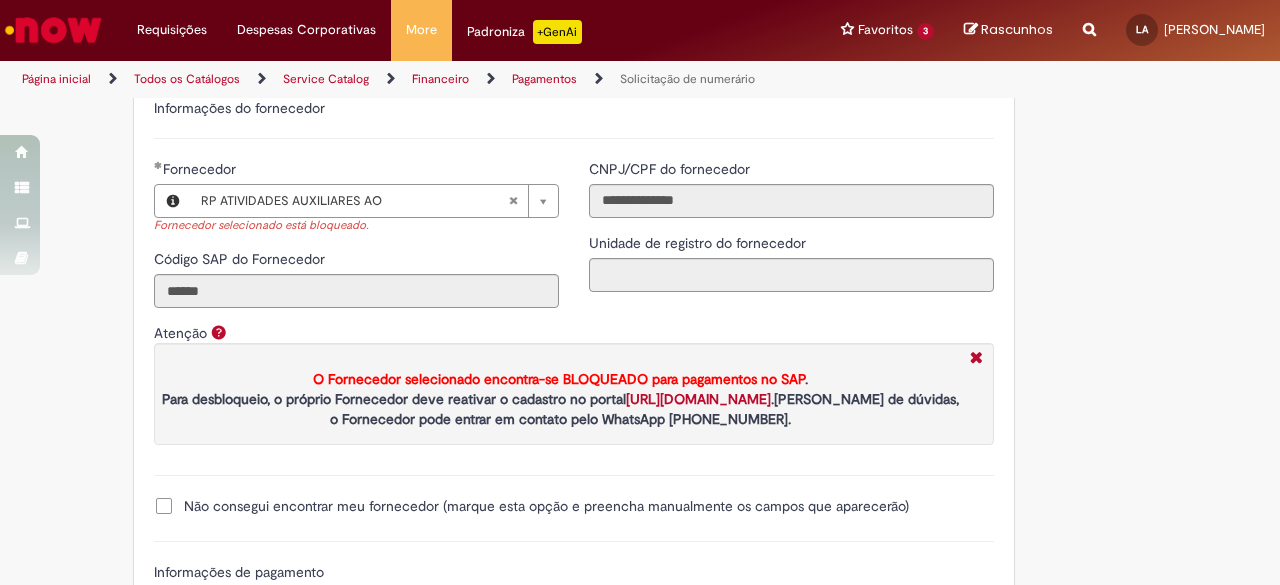 scroll, scrollTop: 2420, scrollLeft: 0, axis: vertical 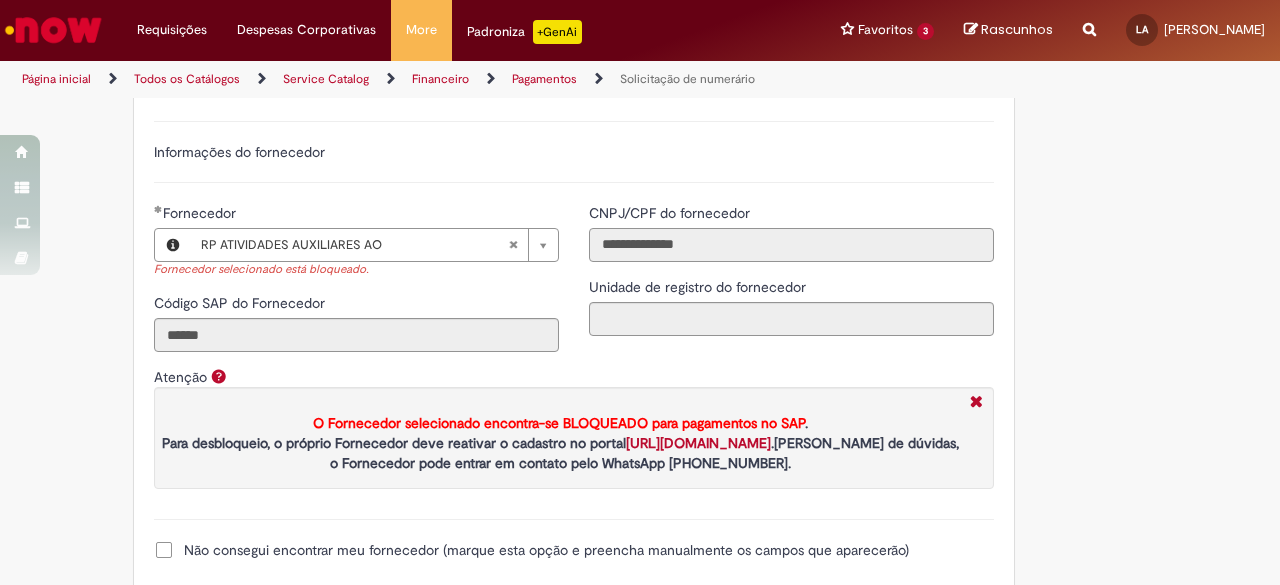 click on "**********" at bounding box center [791, 245] 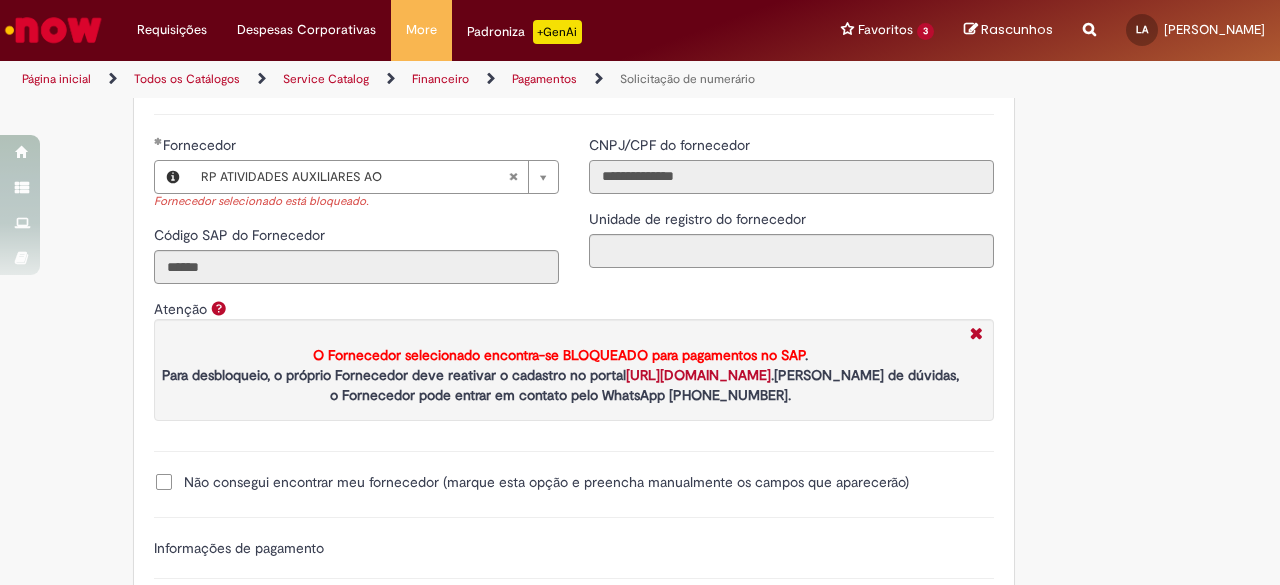 scroll, scrollTop: 2520, scrollLeft: 0, axis: vertical 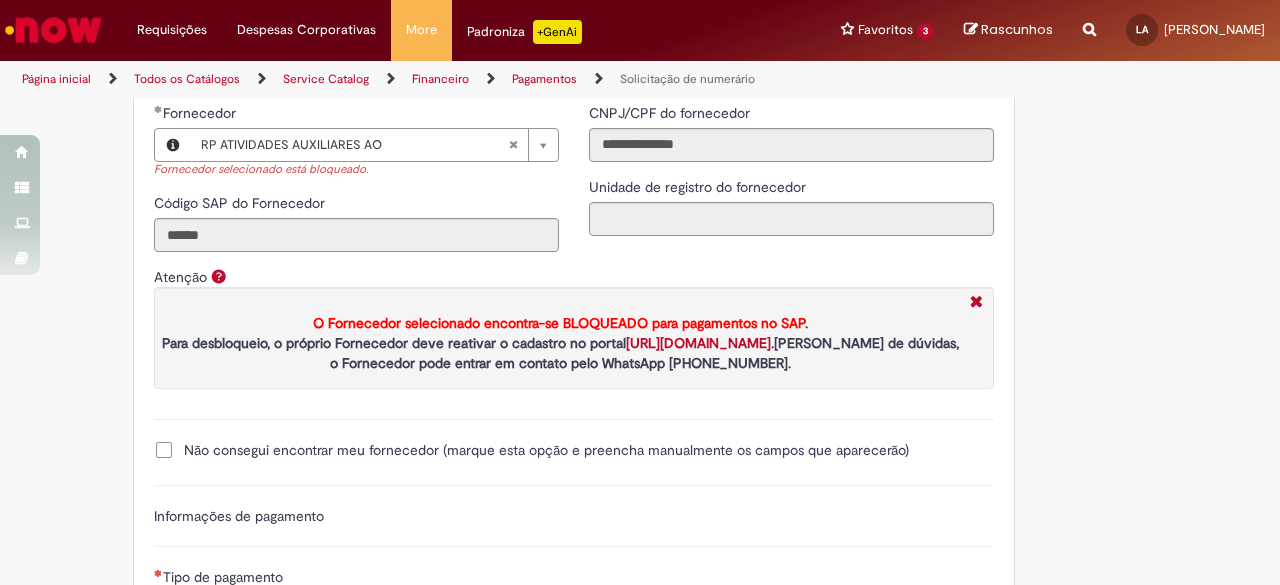 type 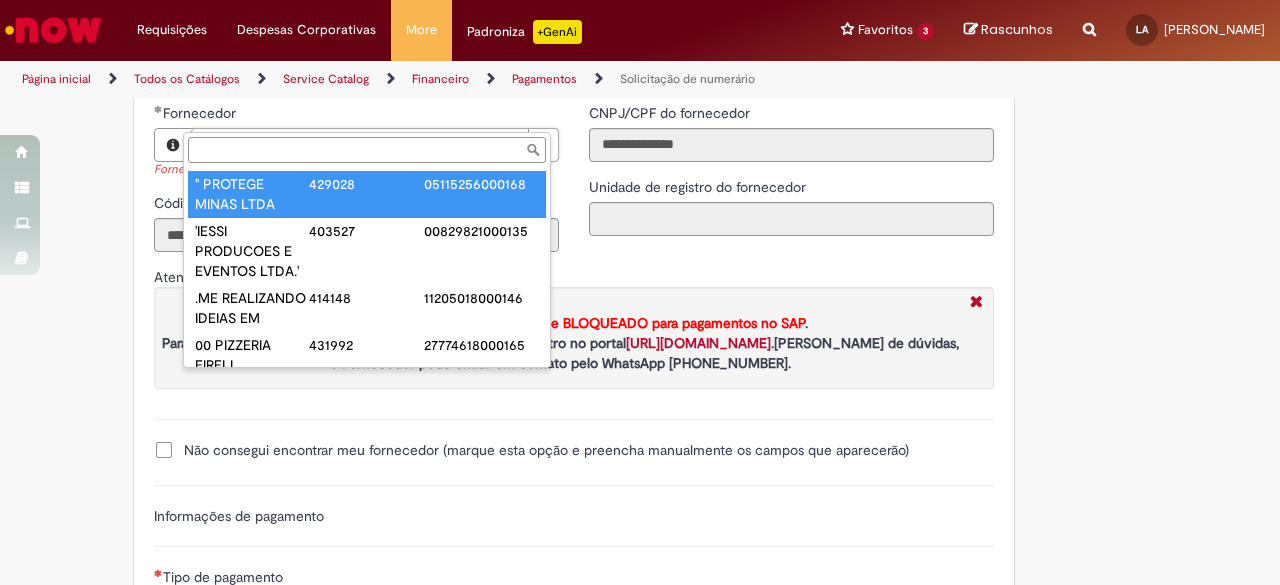 type on "**********" 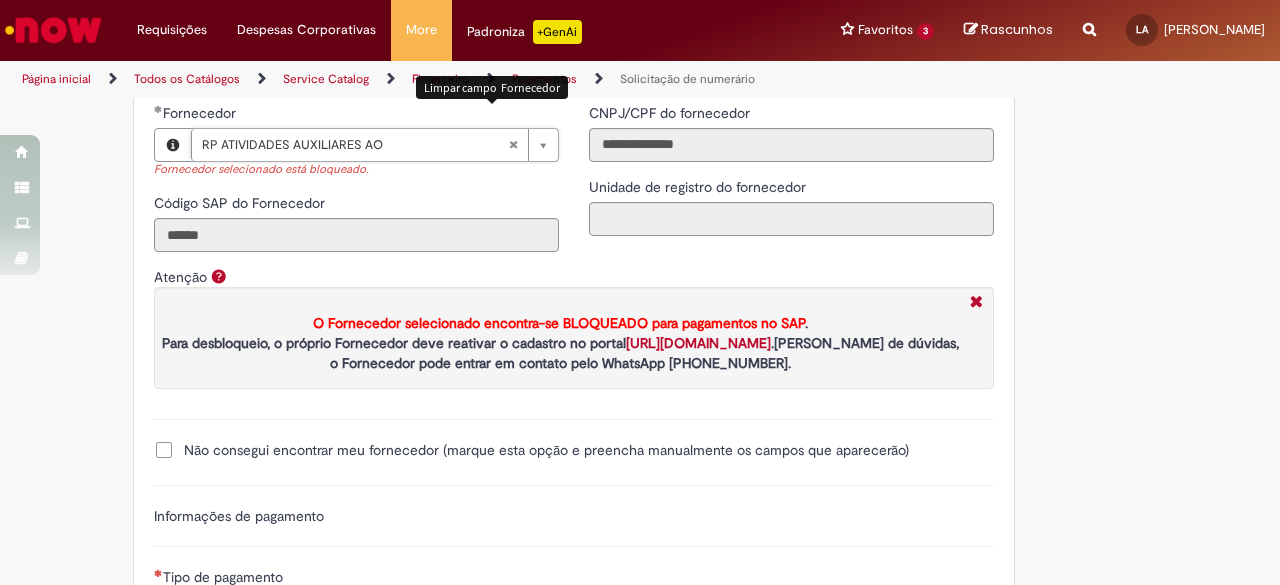 scroll, scrollTop: 0, scrollLeft: 199, axis: horizontal 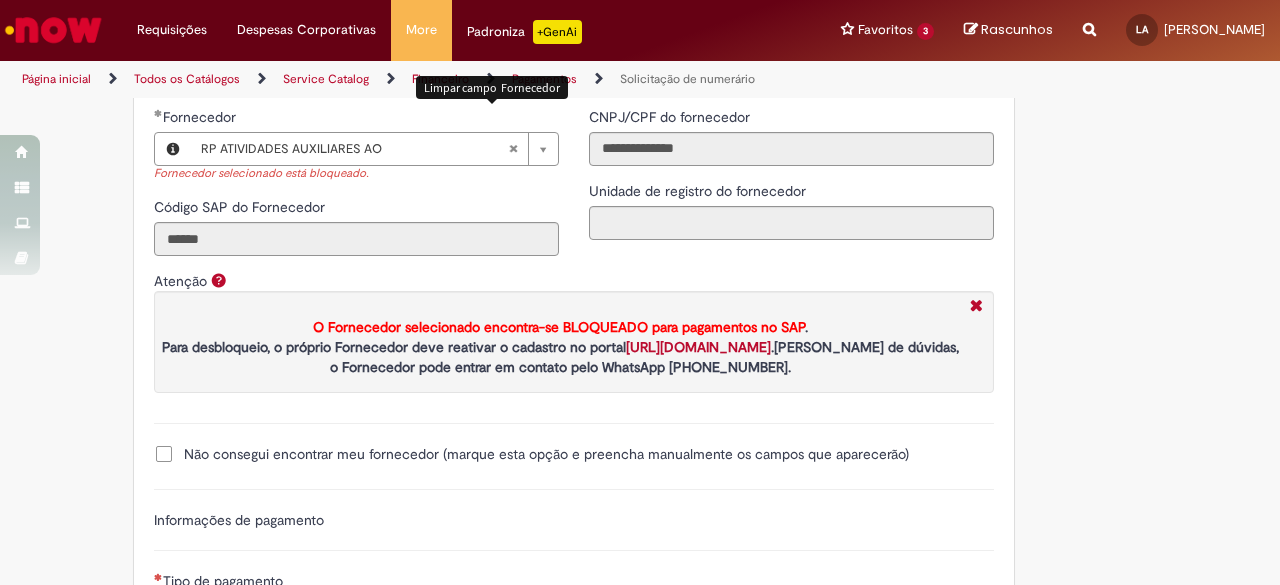 click at bounding box center (513, 149) 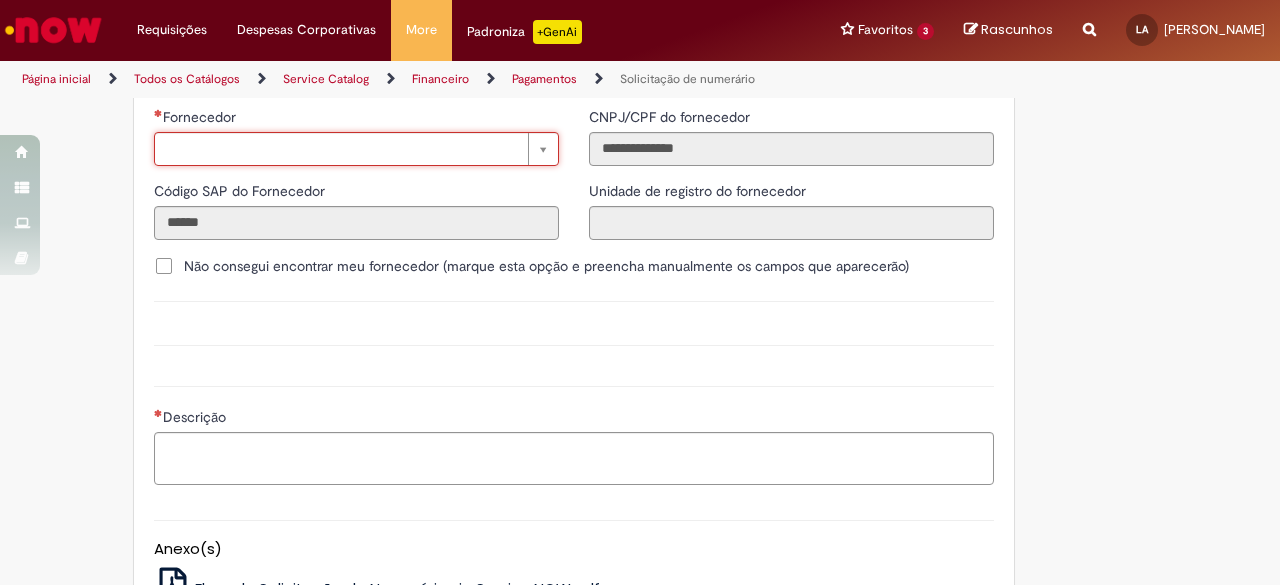 type on "*" 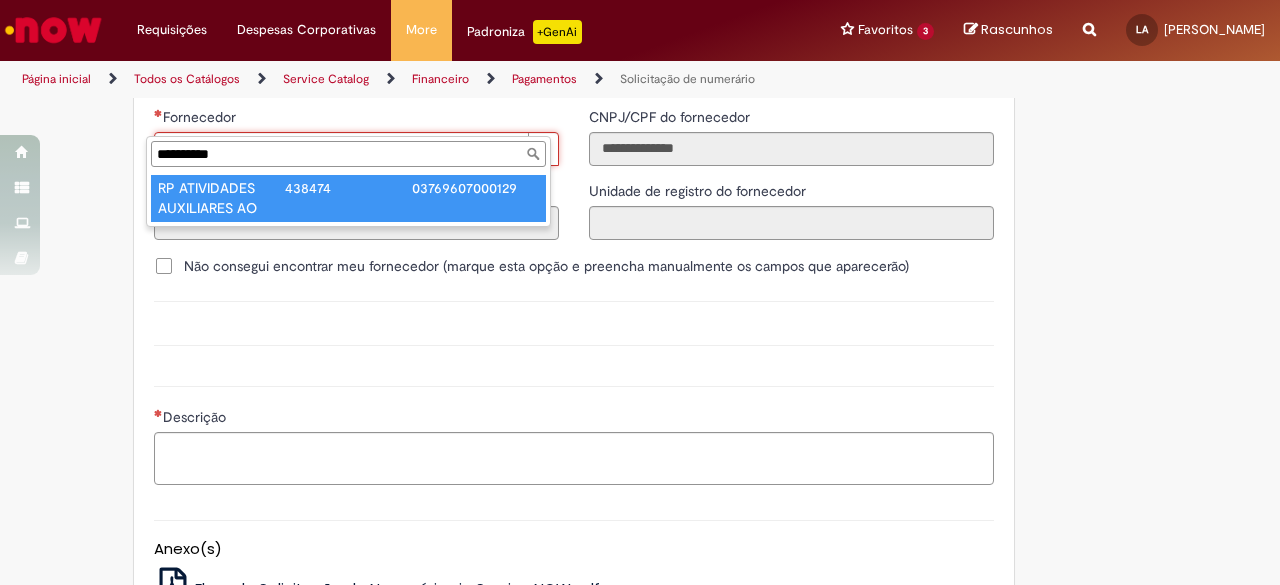 type on "**********" 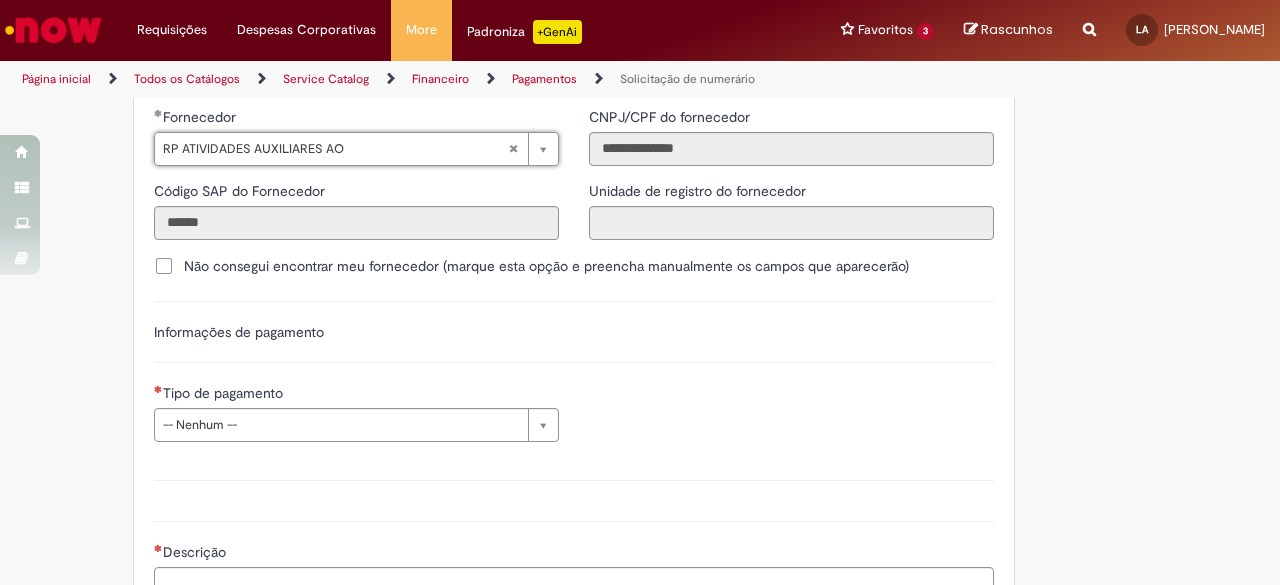 scroll, scrollTop: 2516, scrollLeft: 0, axis: vertical 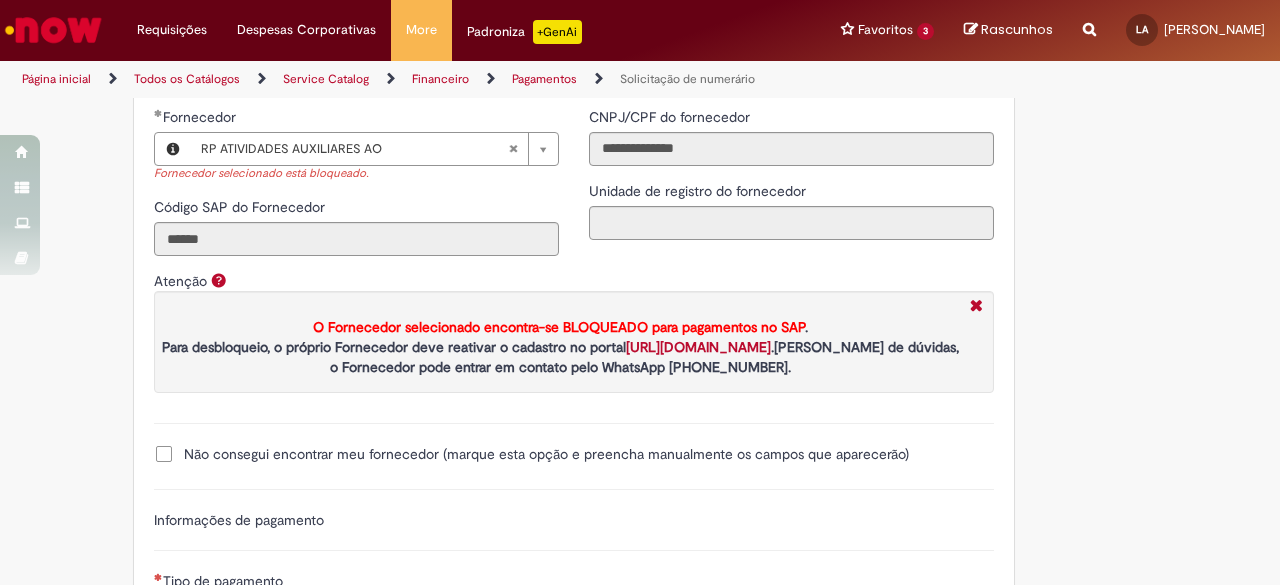 click on "Adicionar a Favoritos
Solicitação de numerário
Oferta para pagamentos em moeda nacional (BRL) que não caracterizem prestações de serviço, despesas operacionais ou suprimentos.
Orientações:
* SNS abertas de  Unidades tombadas  para o S4 Hana em nome de terceiros sem ID próprio Ambev (99....)  não poderão  ser atendidas por  limitação sistêmica.
*Após aprovação do chamado nossa automação roda nos horários:   >  9h, 10h, 13h, 15h, 18h.
* Para que a solicitação prossiga a etapa de Validação é necessário que o campo  "Favorecido"  tenha inserido um par interno (ID próprio Ambev) para que o Workday consiga ler a hierarquia de aprovação dele no SAP Hana.
Nesse sentido, ofertas abertas que tenham terceiros como Favorecidos  não poderão cumprir fluxo.
* A interface do sistema lê exclusivamente  competência da unidade" at bounding box center [640, -604] 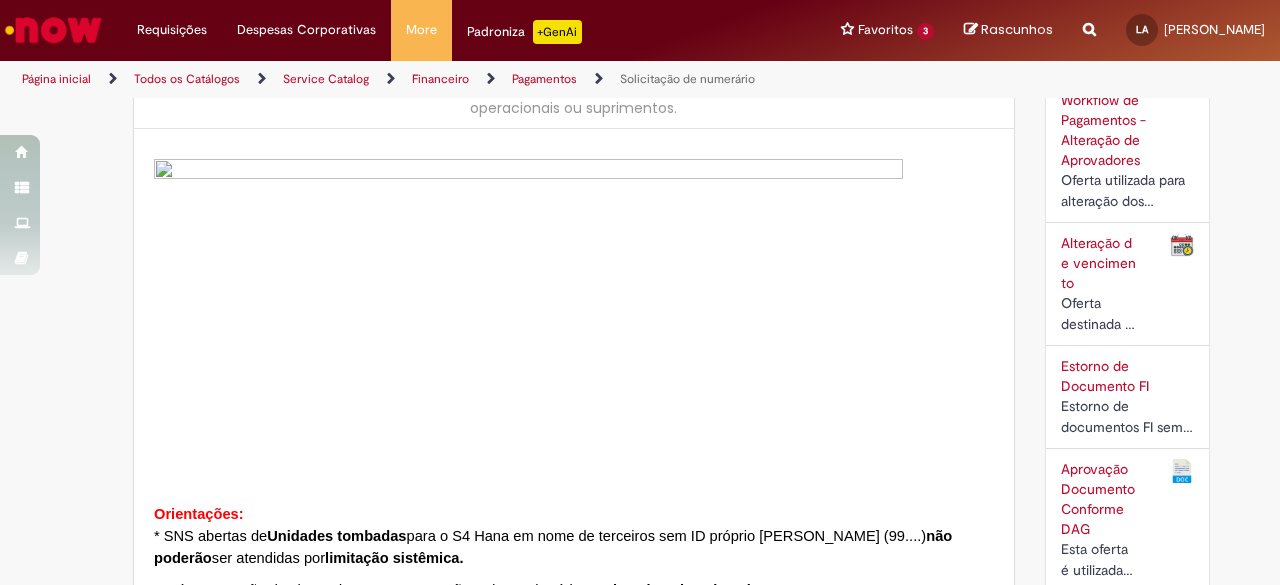 scroll, scrollTop: 216, scrollLeft: 0, axis: vertical 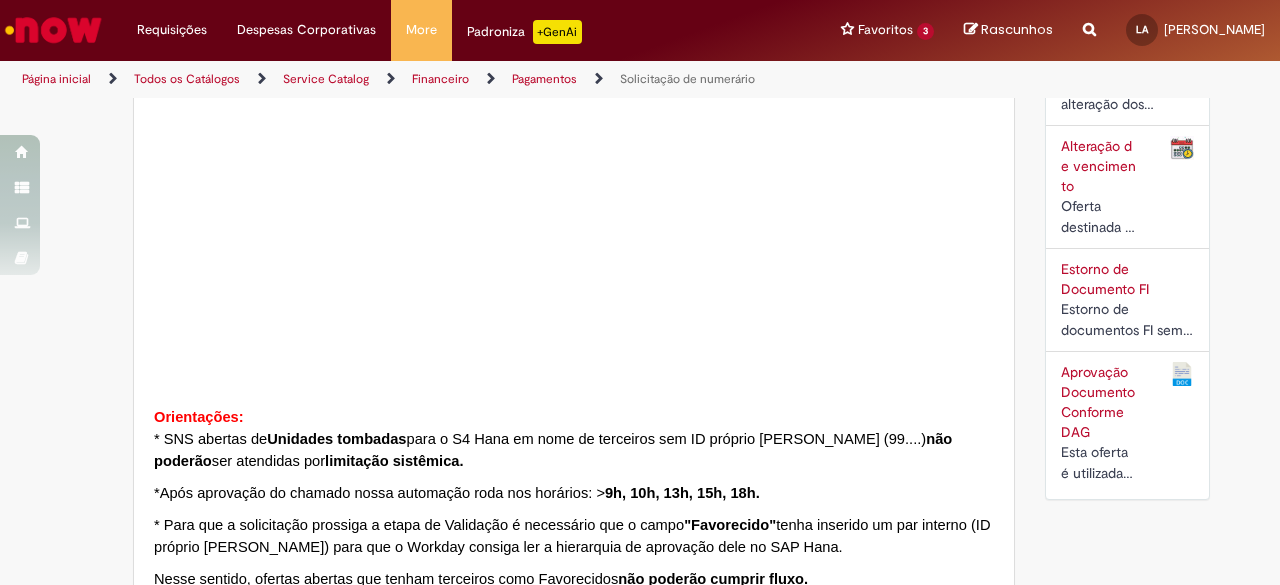 drag, startPoint x: 1264, startPoint y: 174, endPoint x: 1268, endPoint y: 239, distance: 65.12296 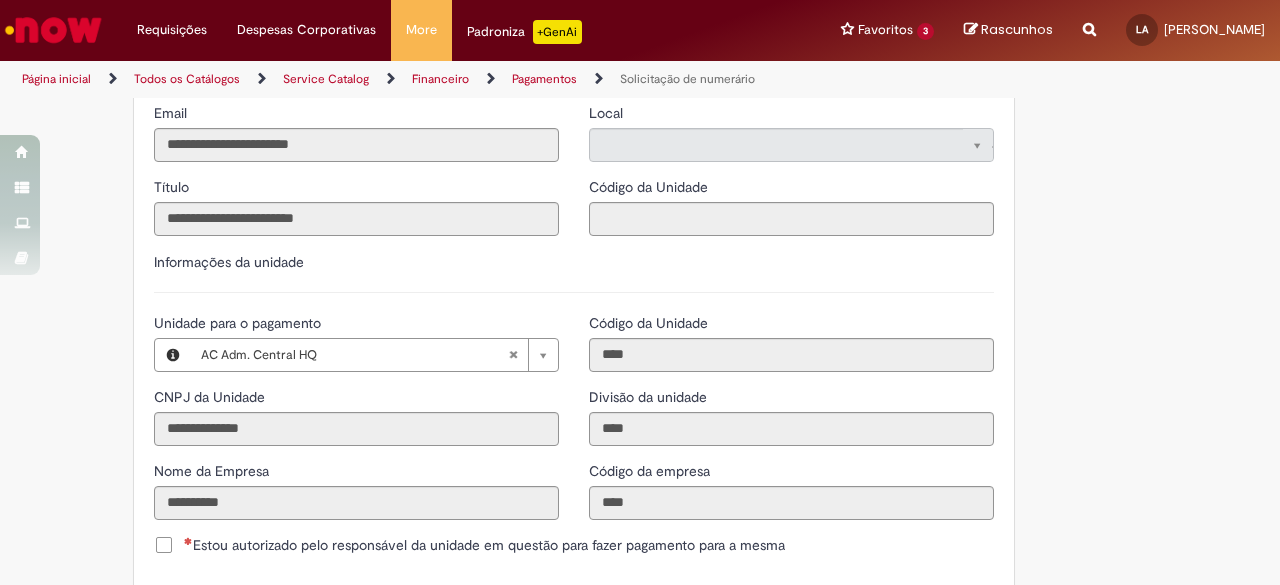 scroll, scrollTop: 1920, scrollLeft: 0, axis: vertical 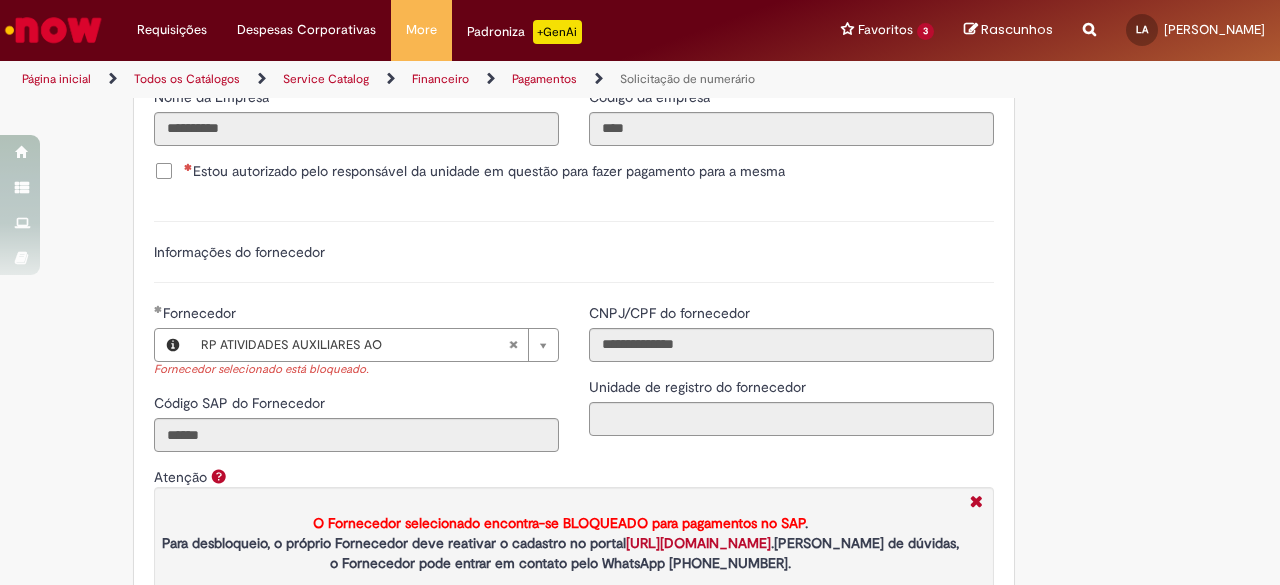 click on "Informações do fornecedor" at bounding box center (574, 252) 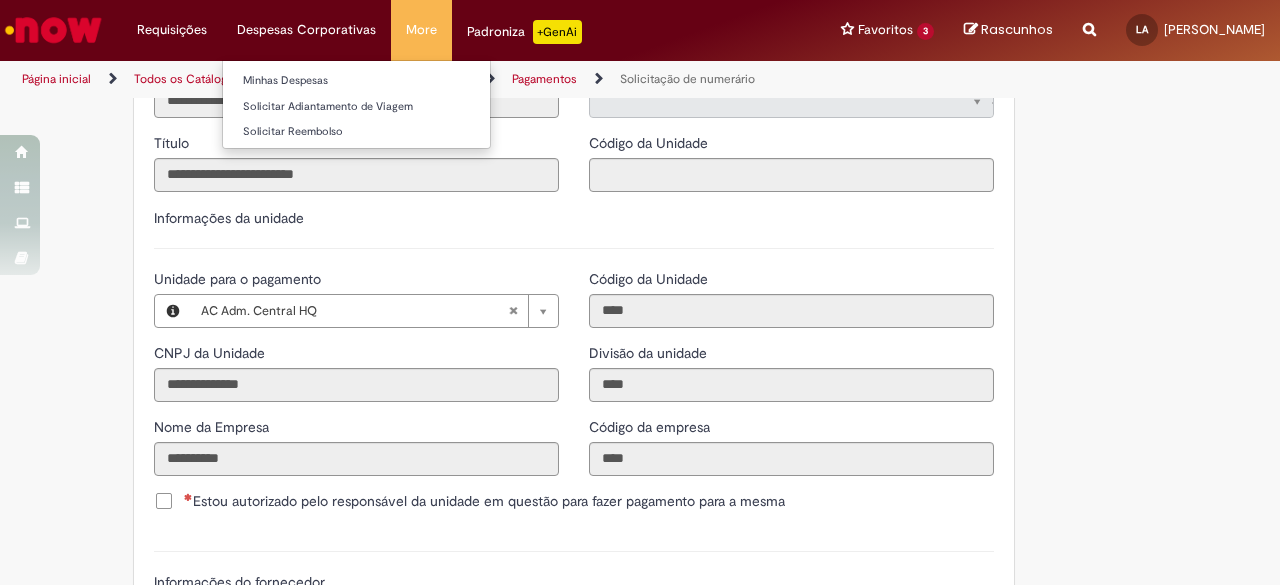 scroll, scrollTop: 1920, scrollLeft: 0, axis: vertical 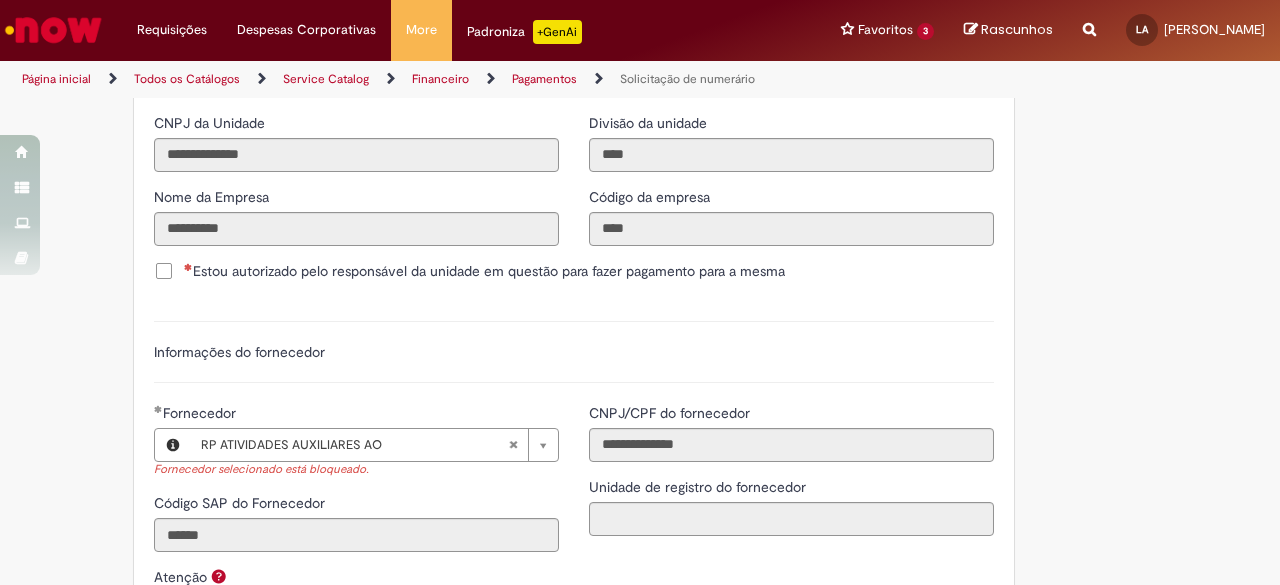 type 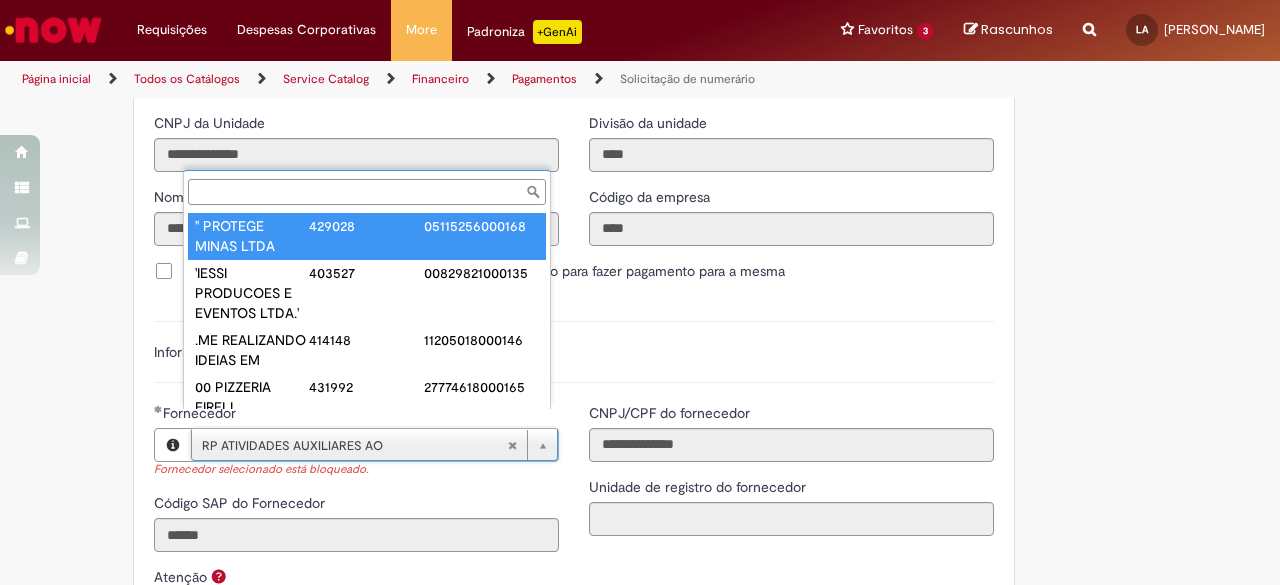 type on "**********" 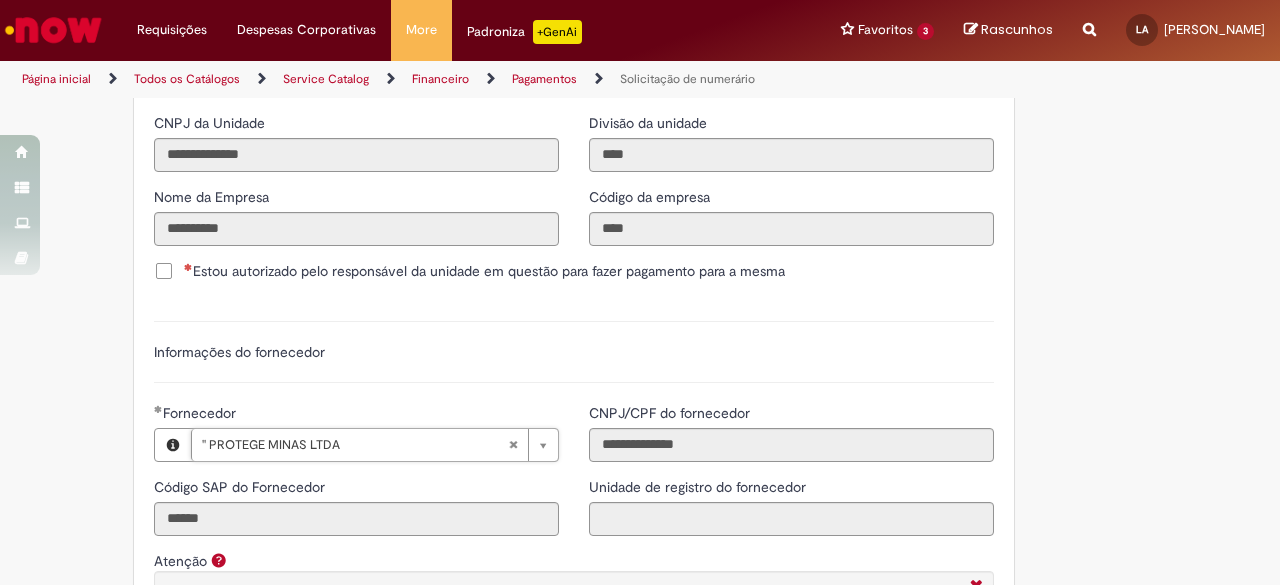type on "******" 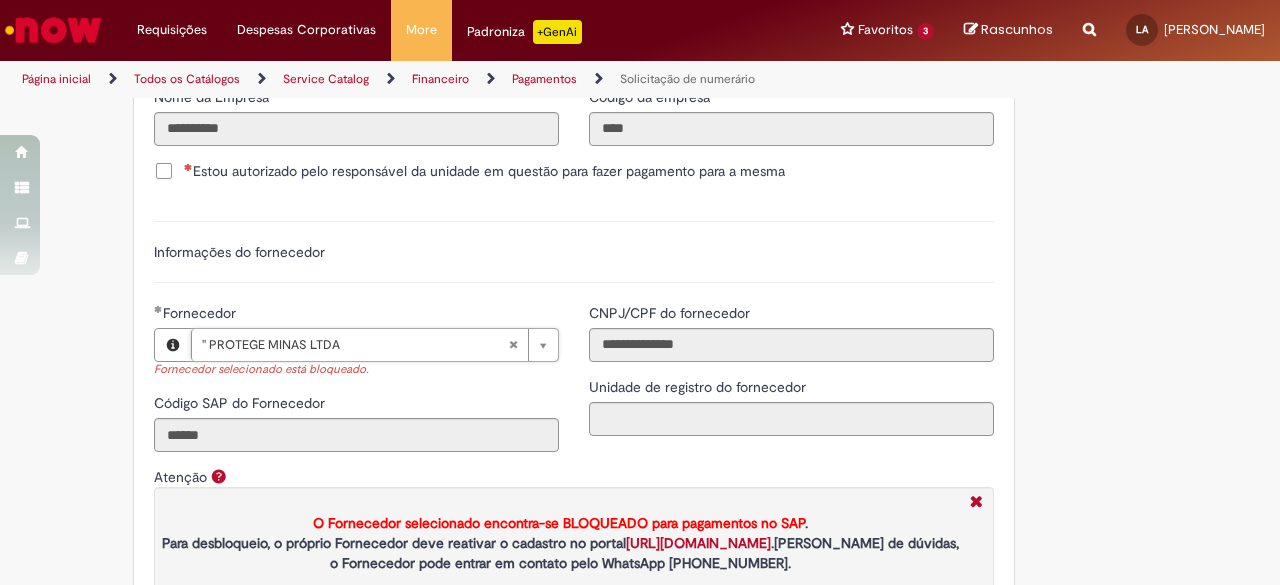 scroll, scrollTop: 2420, scrollLeft: 0, axis: vertical 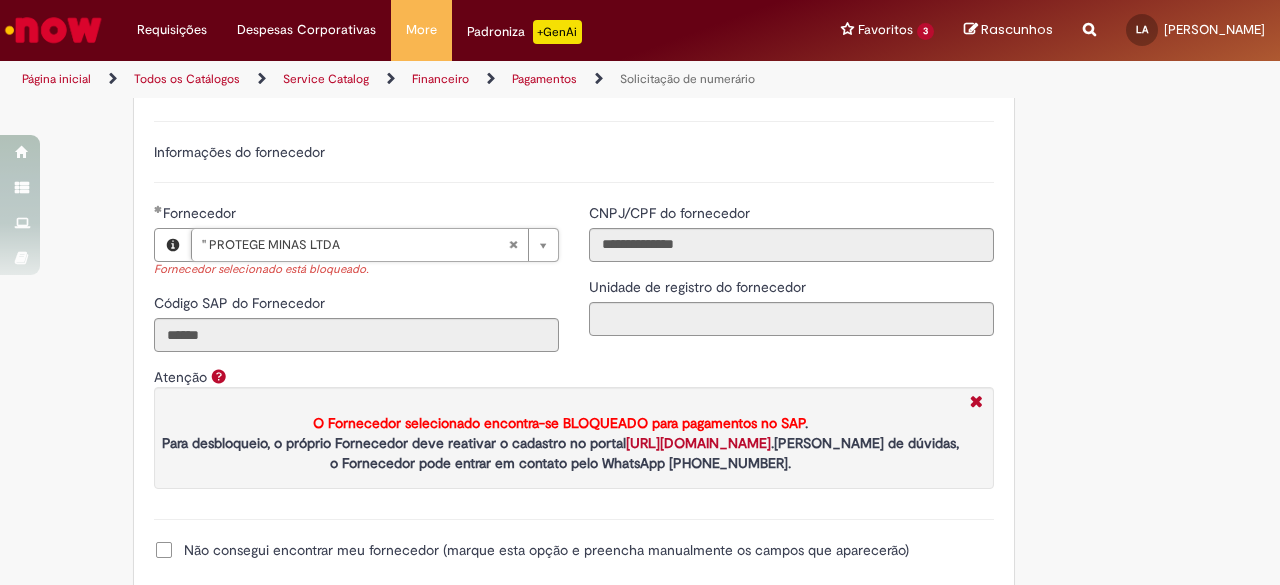 click on "**********" at bounding box center (356, 285) 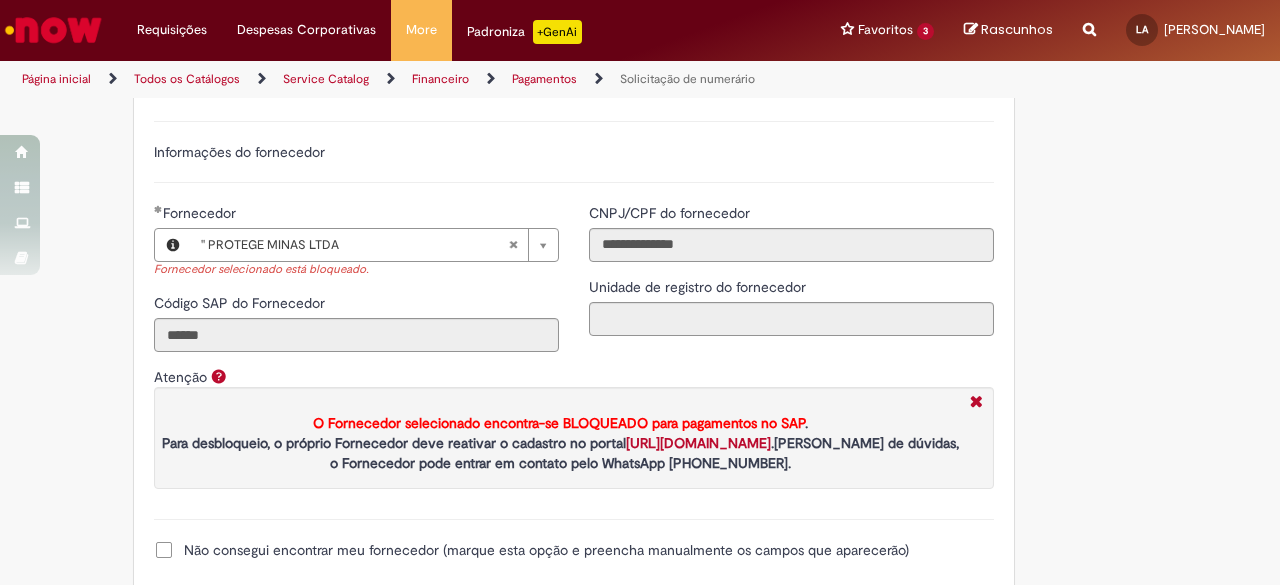 click on "Fornecedor selecionado está bloqueado." at bounding box center [356, 270] 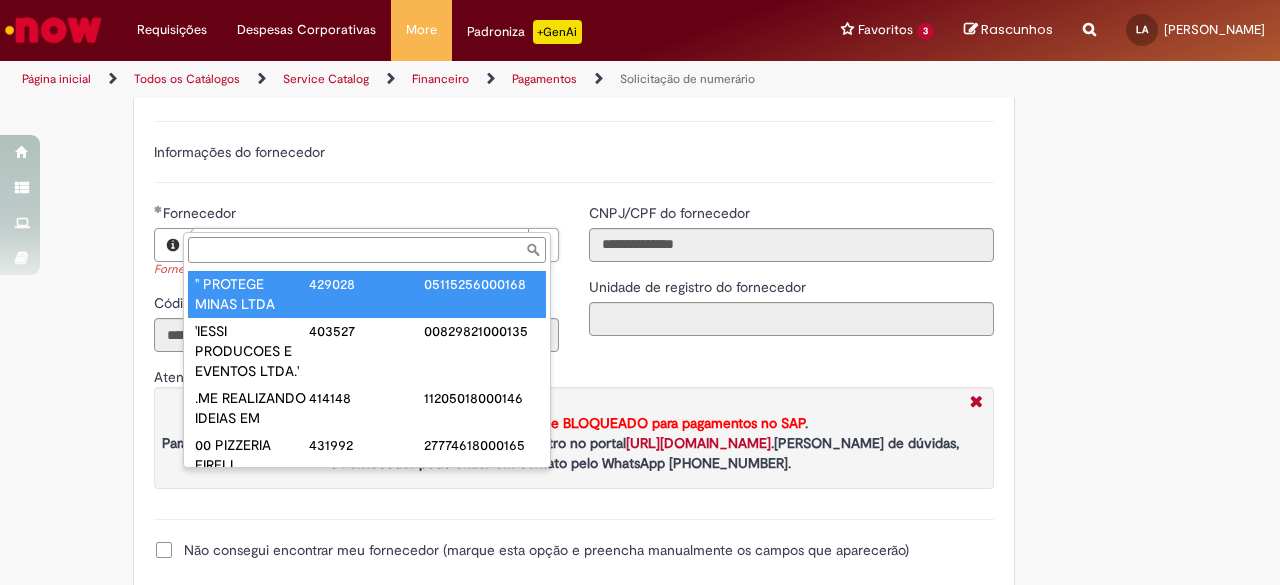 type on "**********" 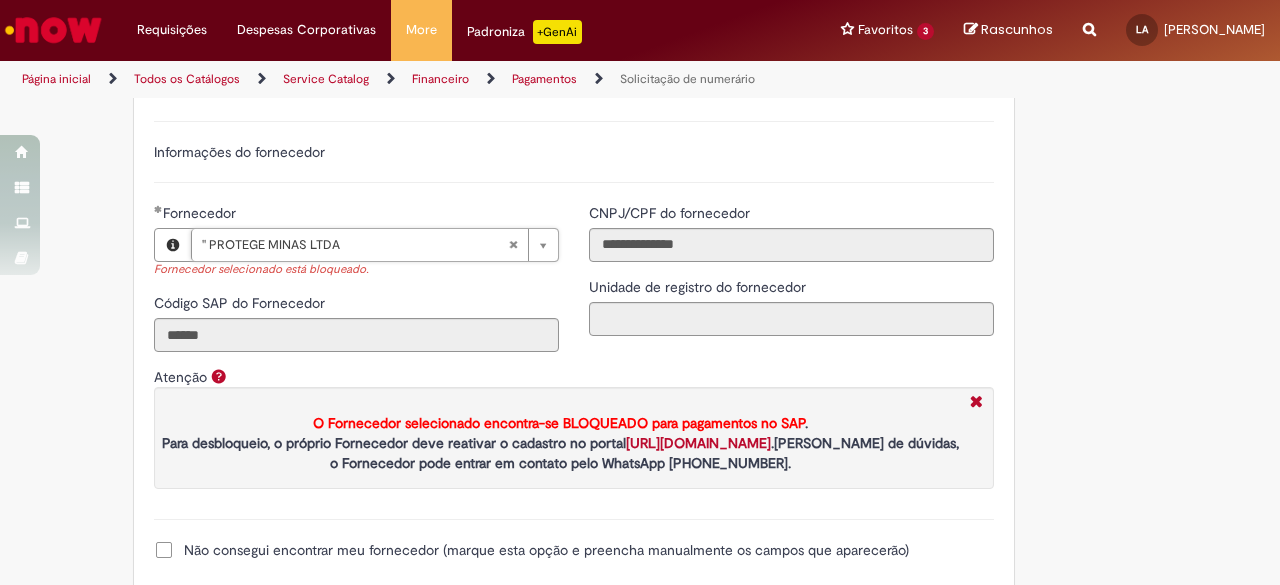 drag, startPoint x: 380, startPoint y: 215, endPoint x: 378, endPoint y: 242, distance: 27.073973 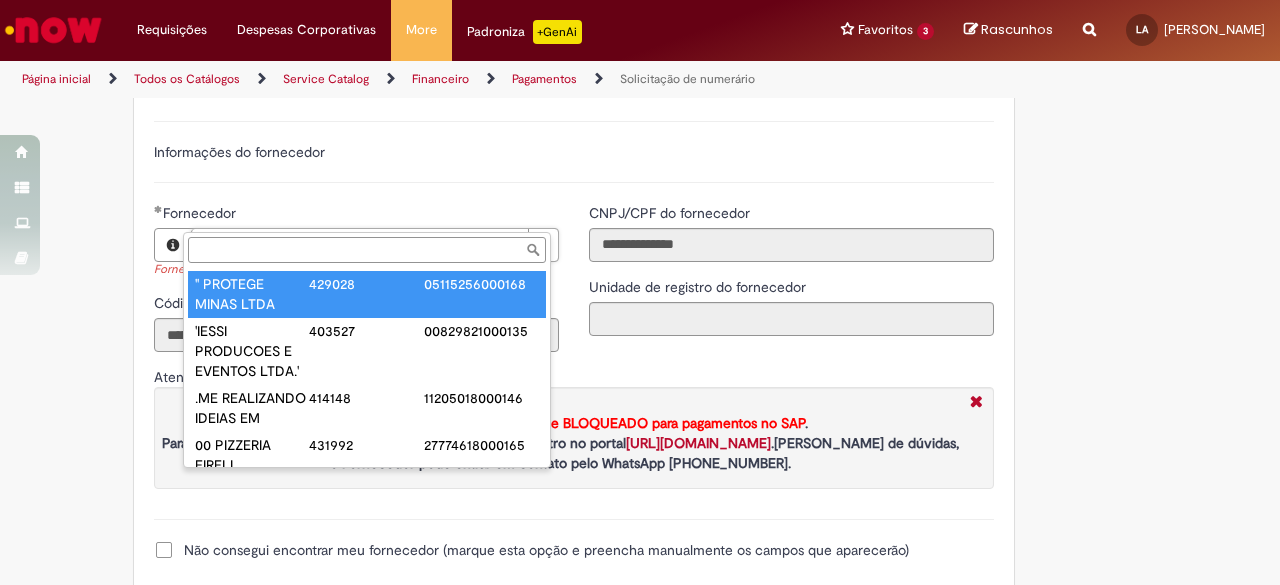 drag, startPoint x: 370, startPoint y: 221, endPoint x: 166, endPoint y: 229, distance: 204.1568 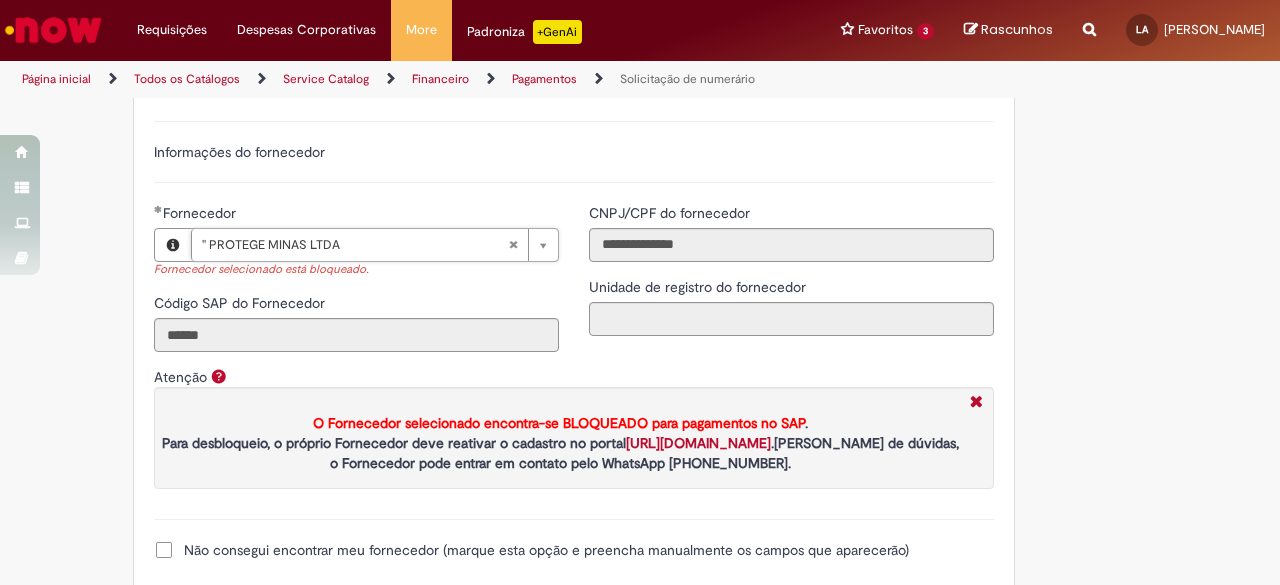 scroll, scrollTop: 0, scrollLeft: 152, axis: horizontal 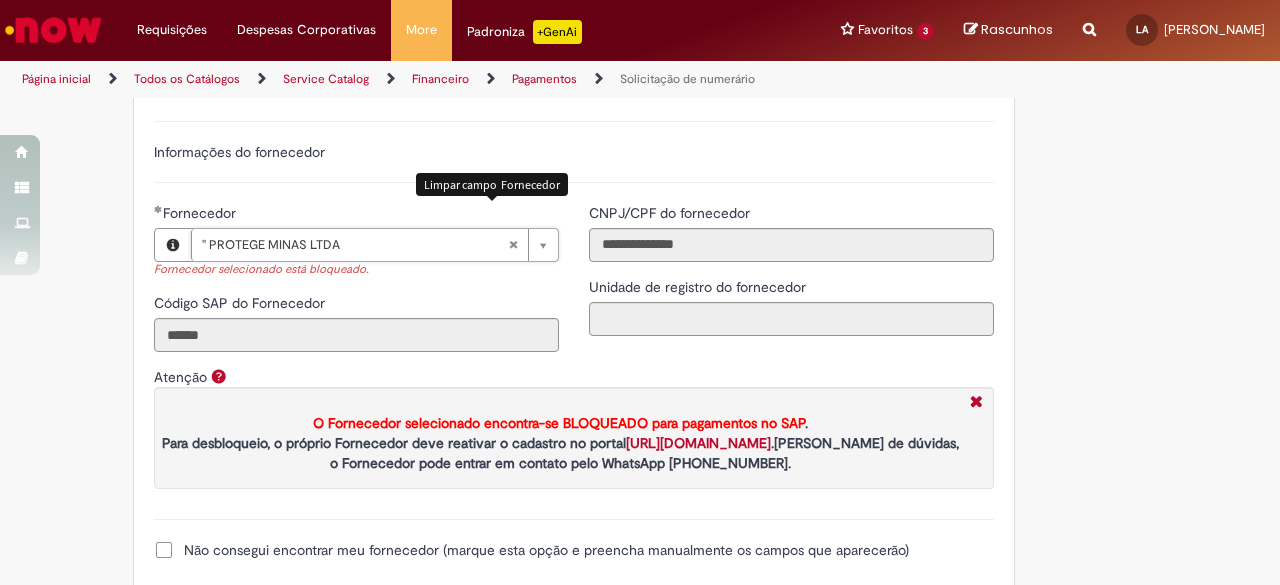 click at bounding box center [513, 245] 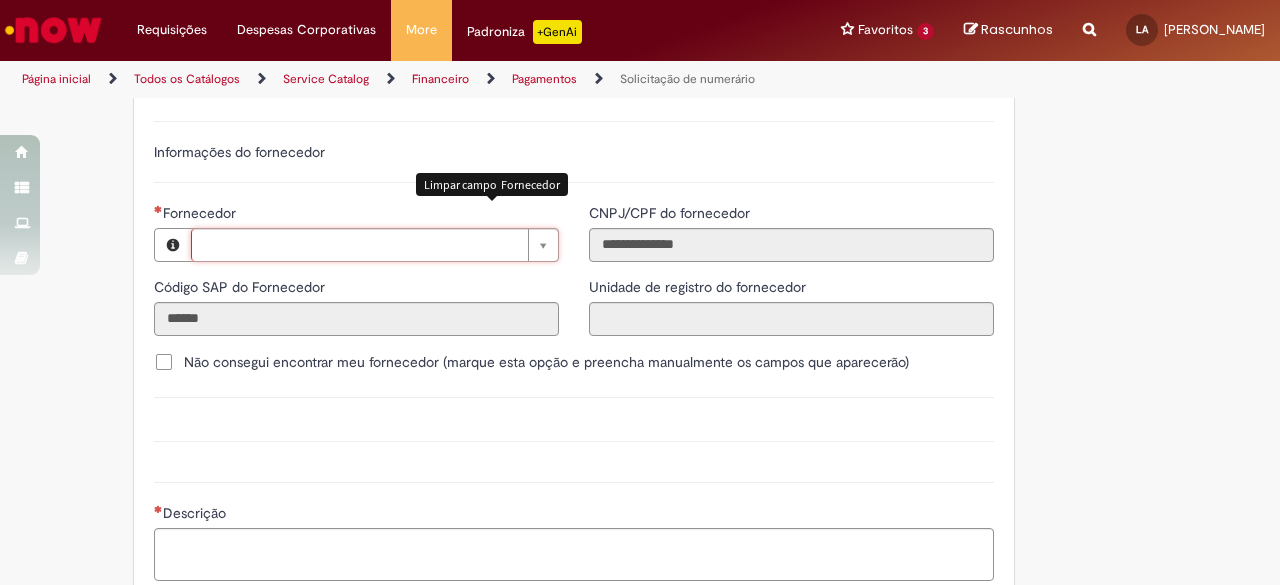scroll, scrollTop: 0, scrollLeft: 0, axis: both 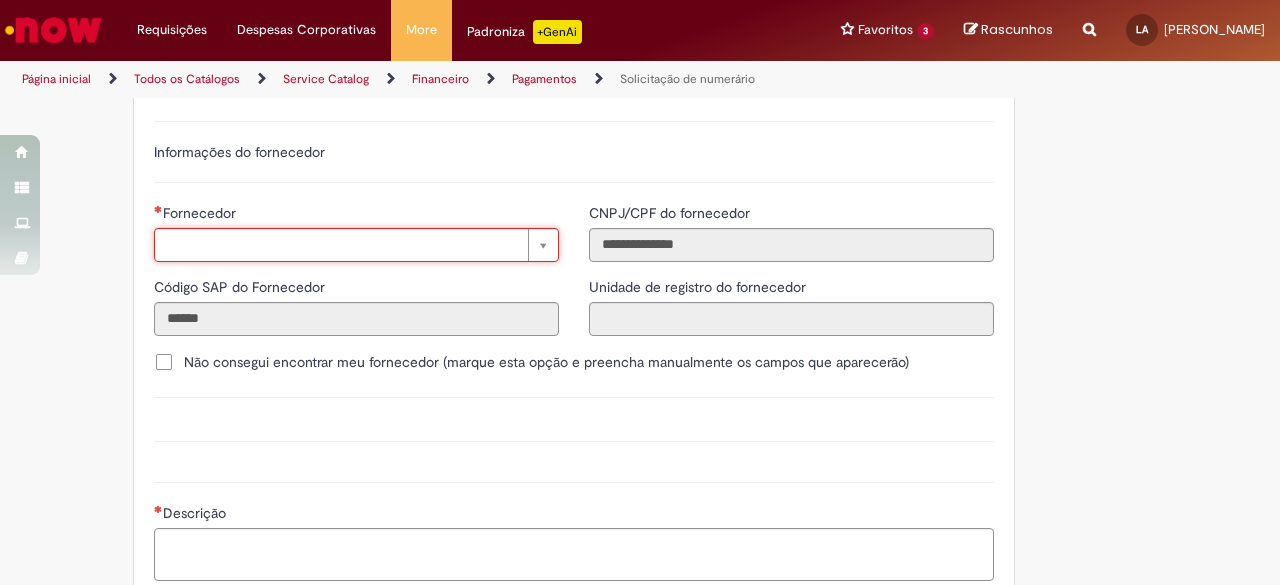 type on "*" 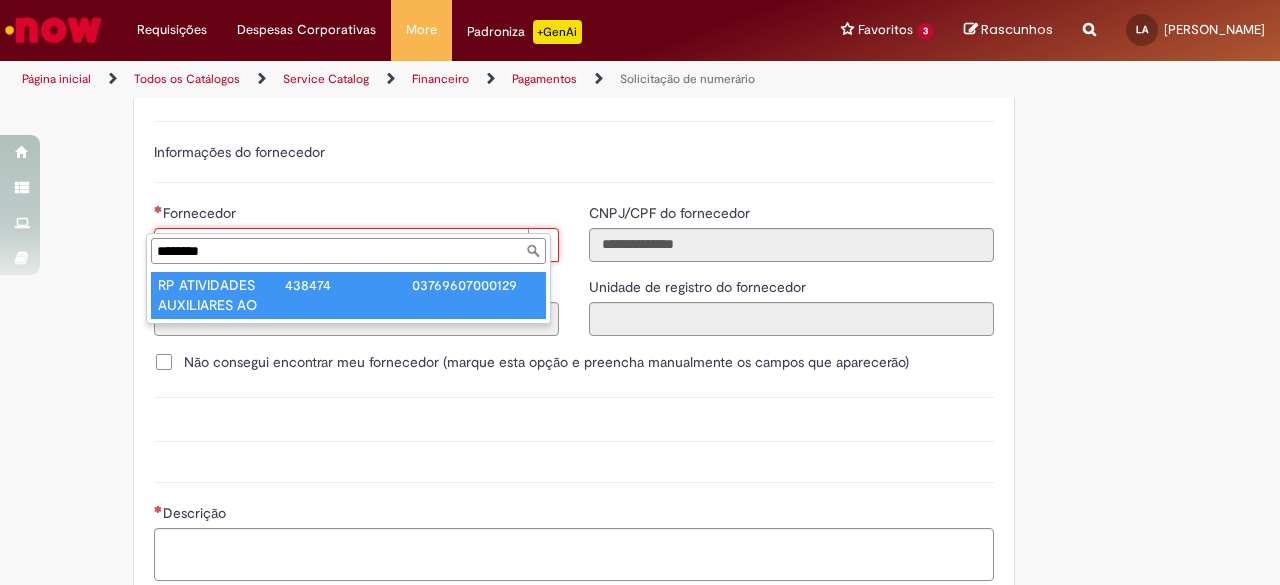 type on "********" 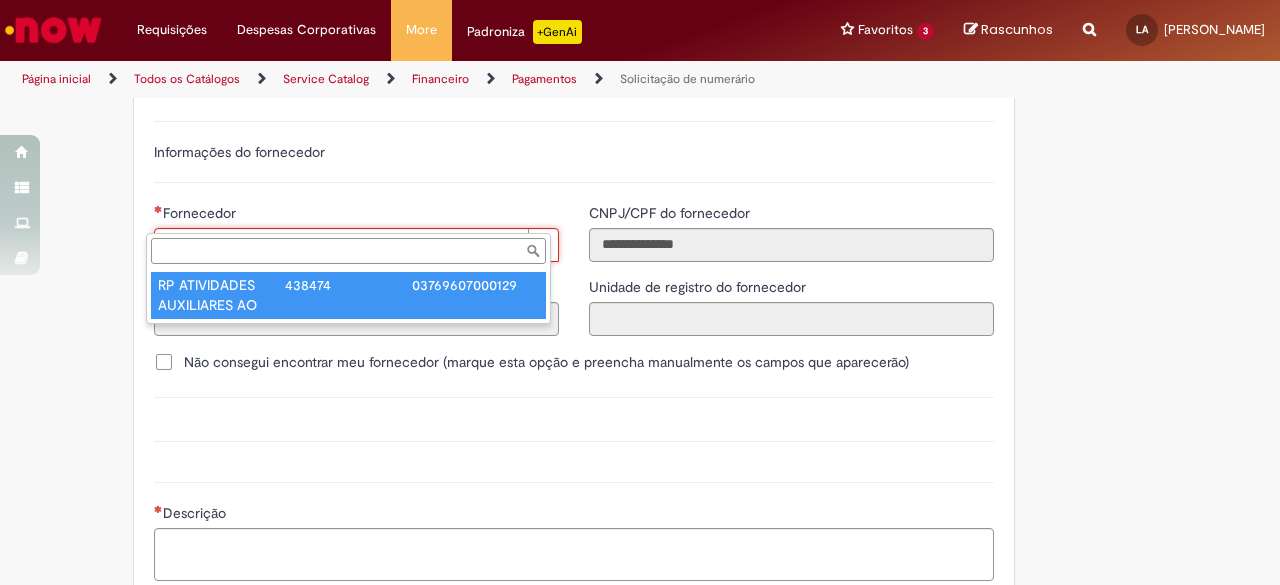 type on "******" 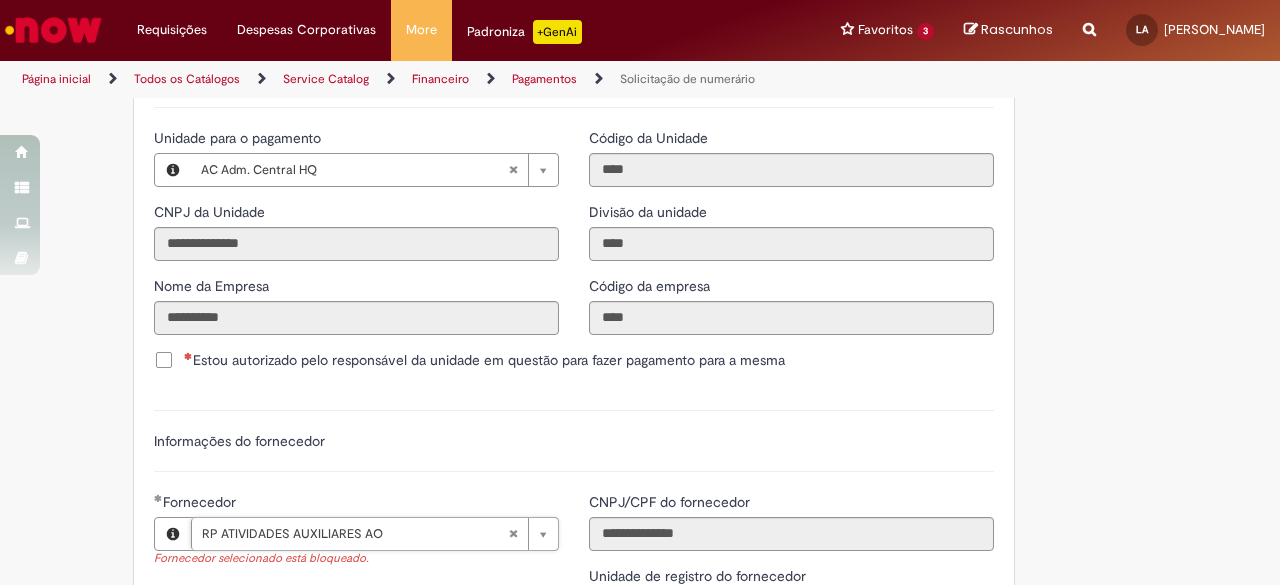 scroll, scrollTop: 2110, scrollLeft: 0, axis: vertical 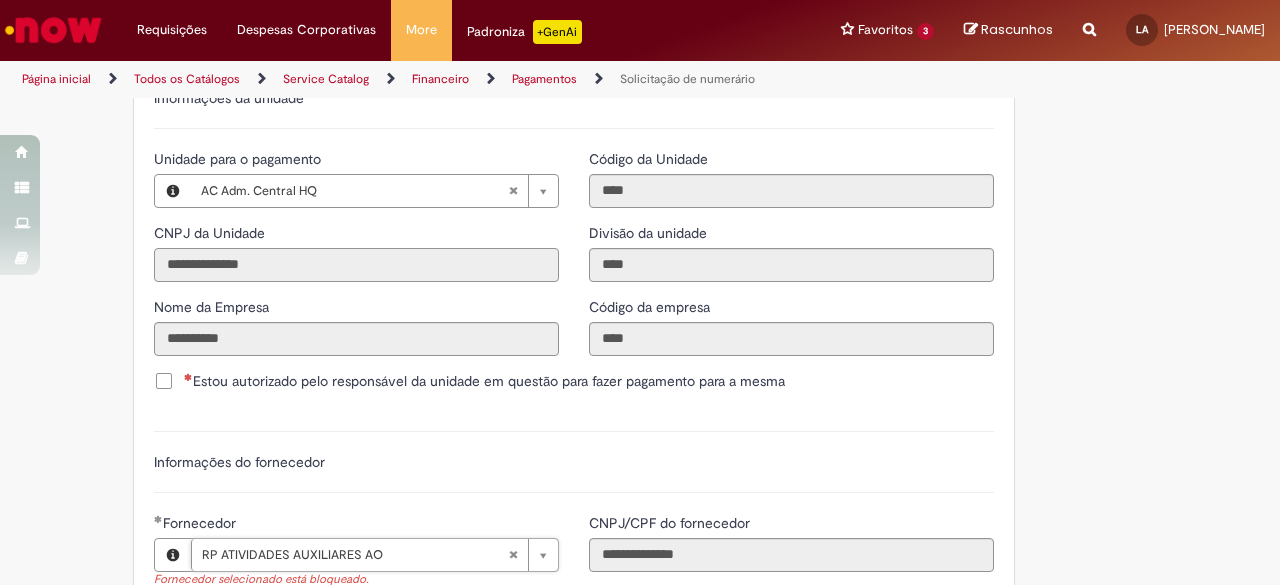 click on "**********" at bounding box center [356, 265] 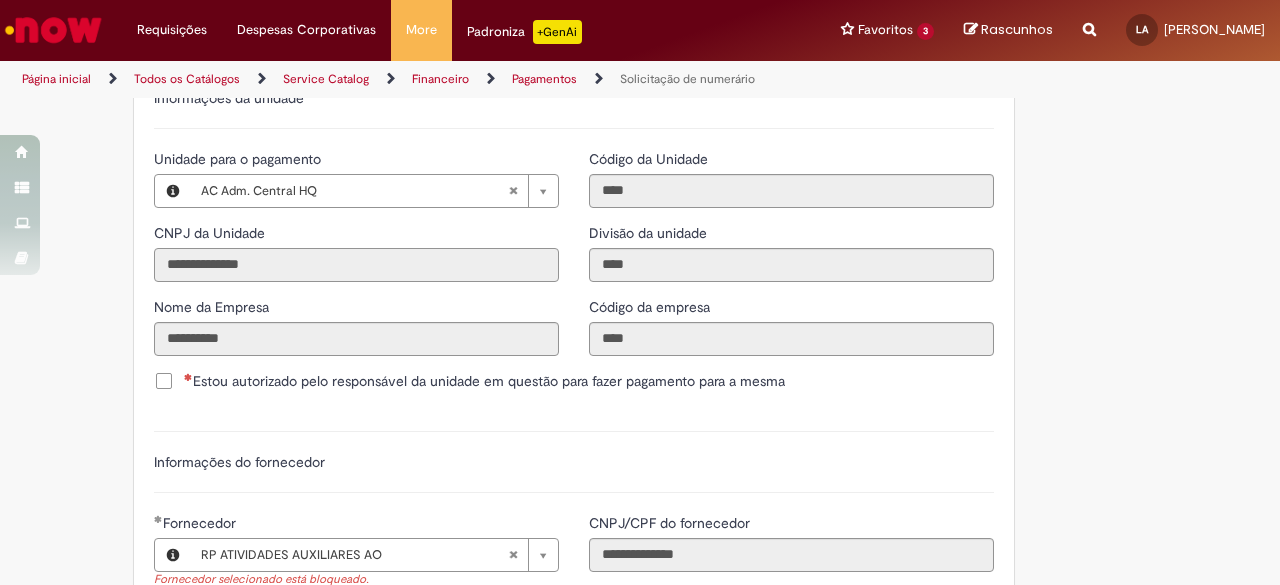 click on "**********" at bounding box center (356, 265) 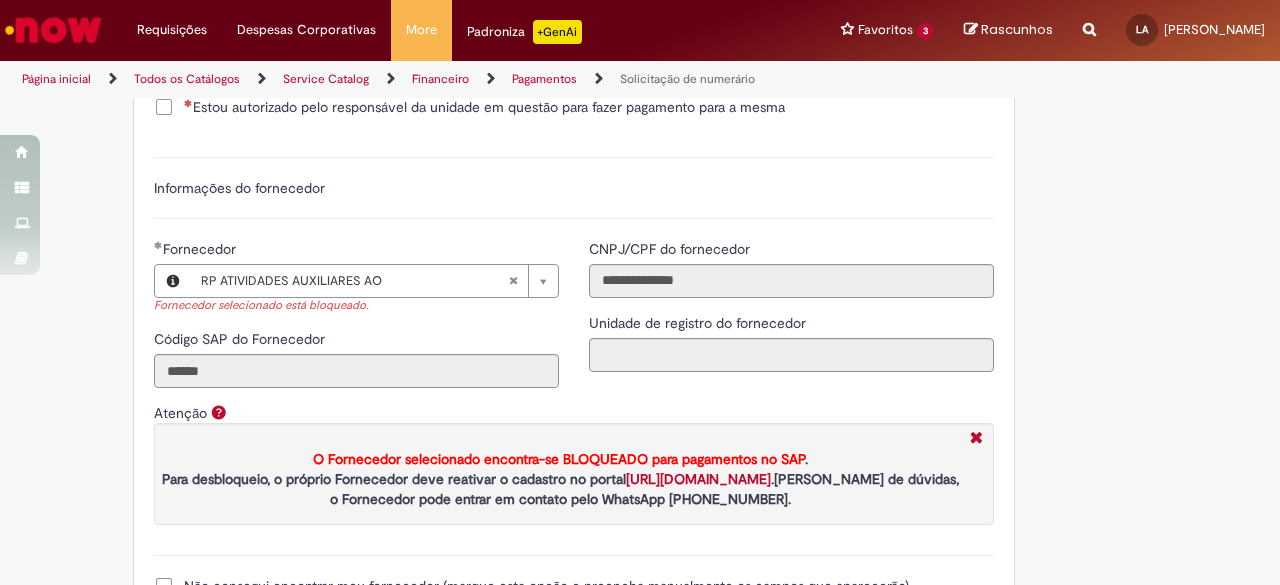 scroll, scrollTop: 2410, scrollLeft: 0, axis: vertical 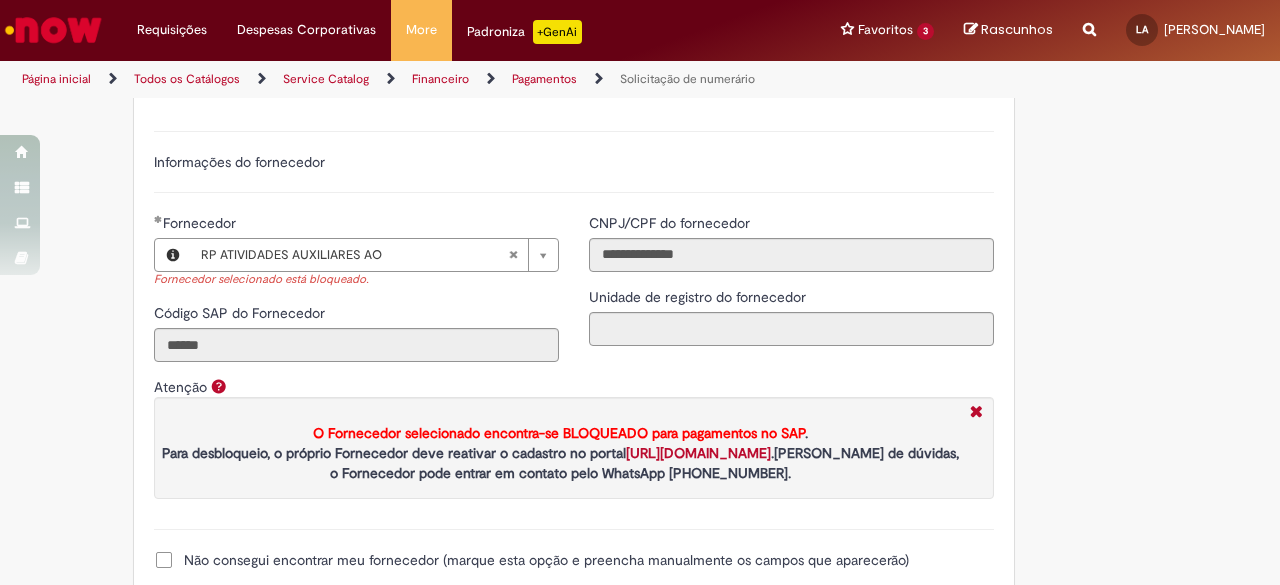 type 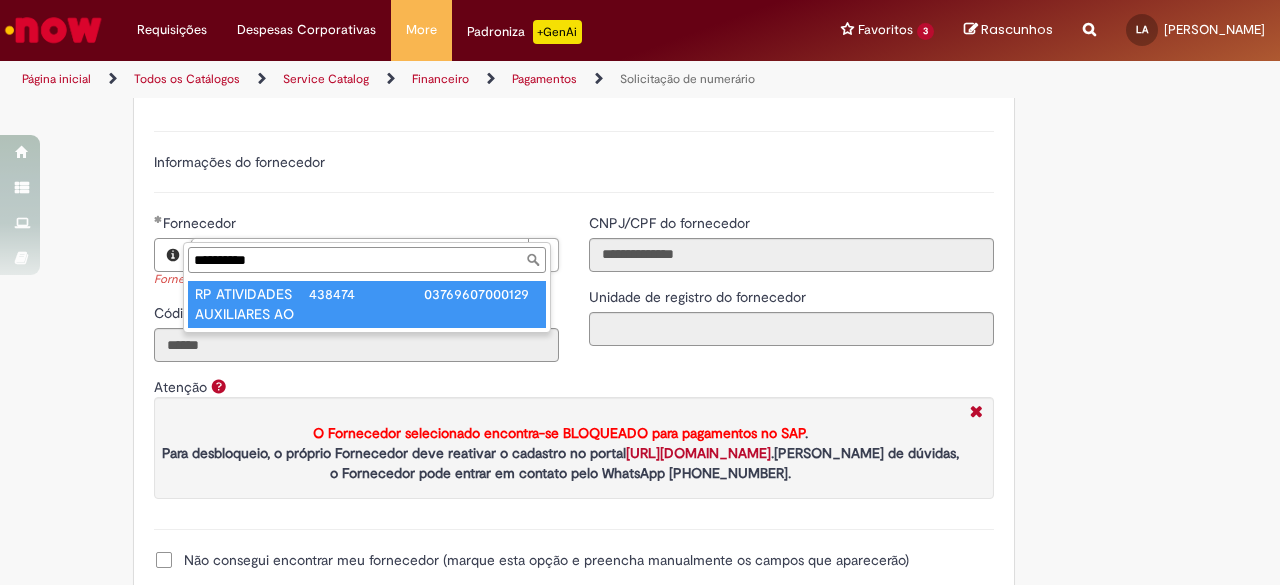 type on "**********" 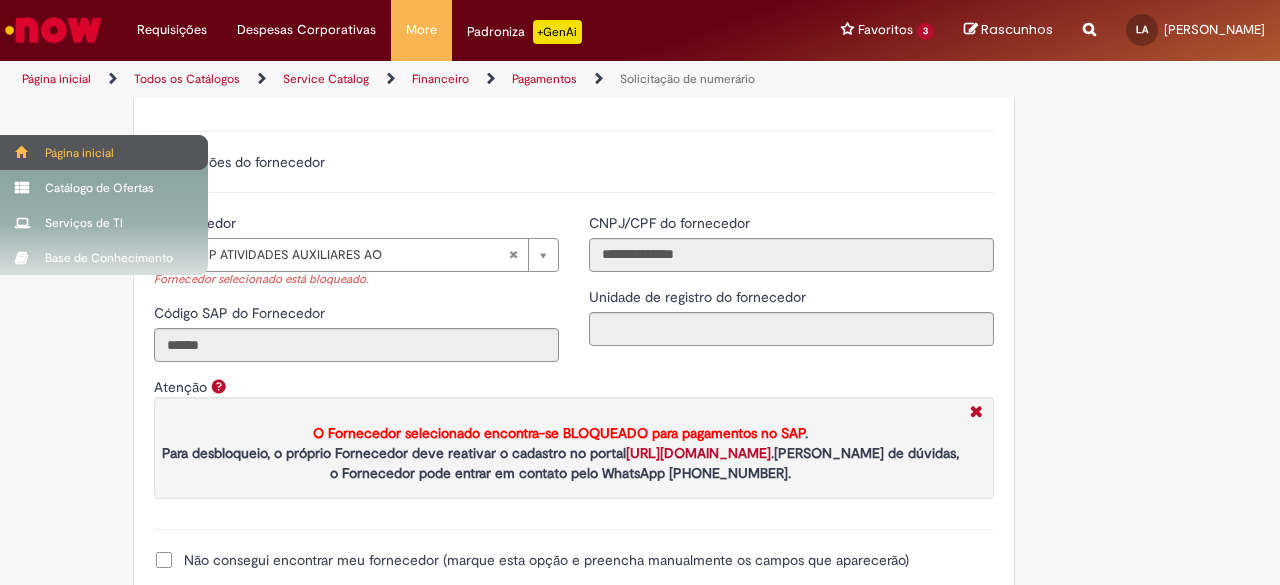 scroll, scrollTop: 0, scrollLeft: 0, axis: both 